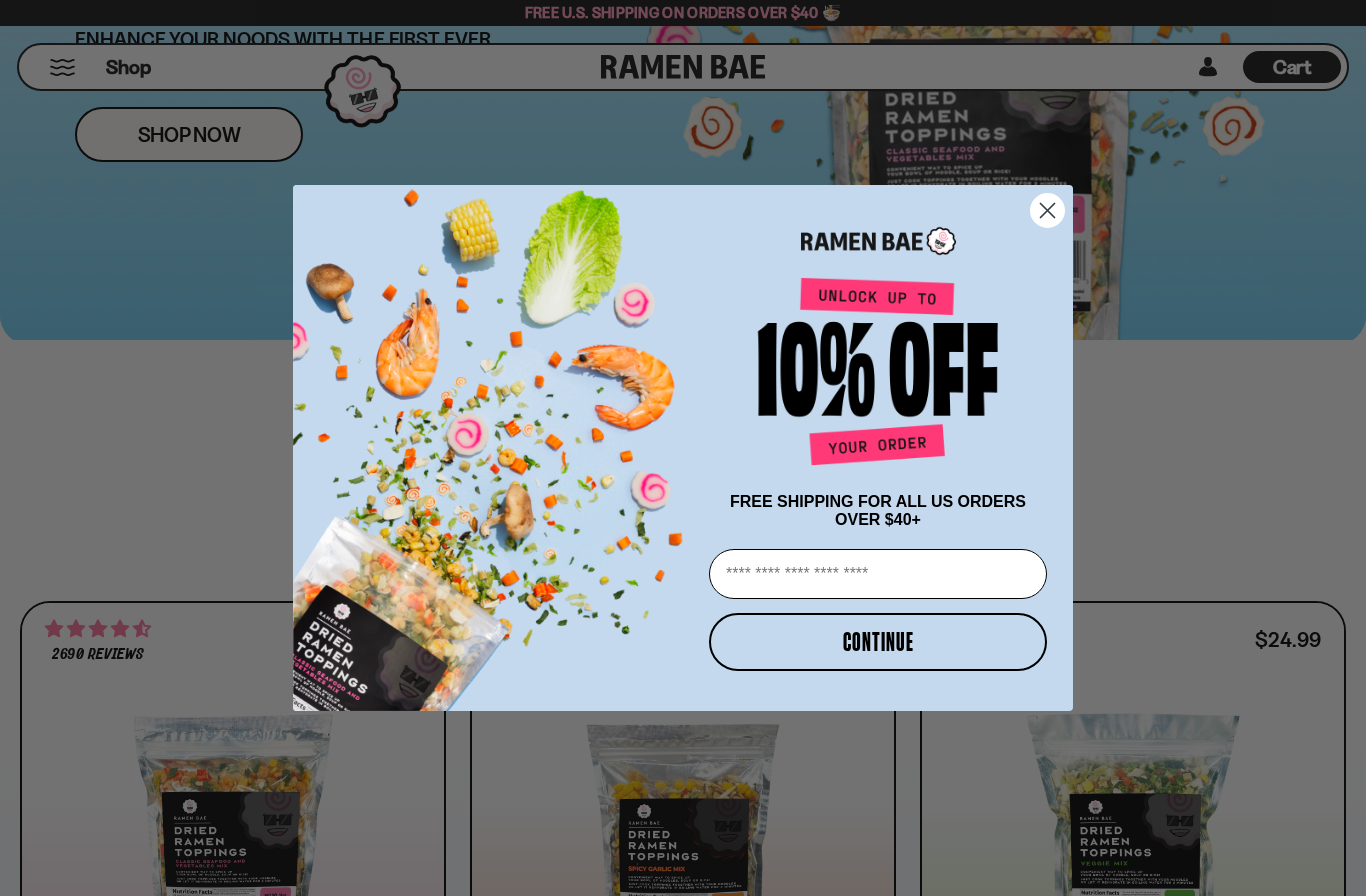 scroll, scrollTop: 501, scrollLeft: 0, axis: vertical 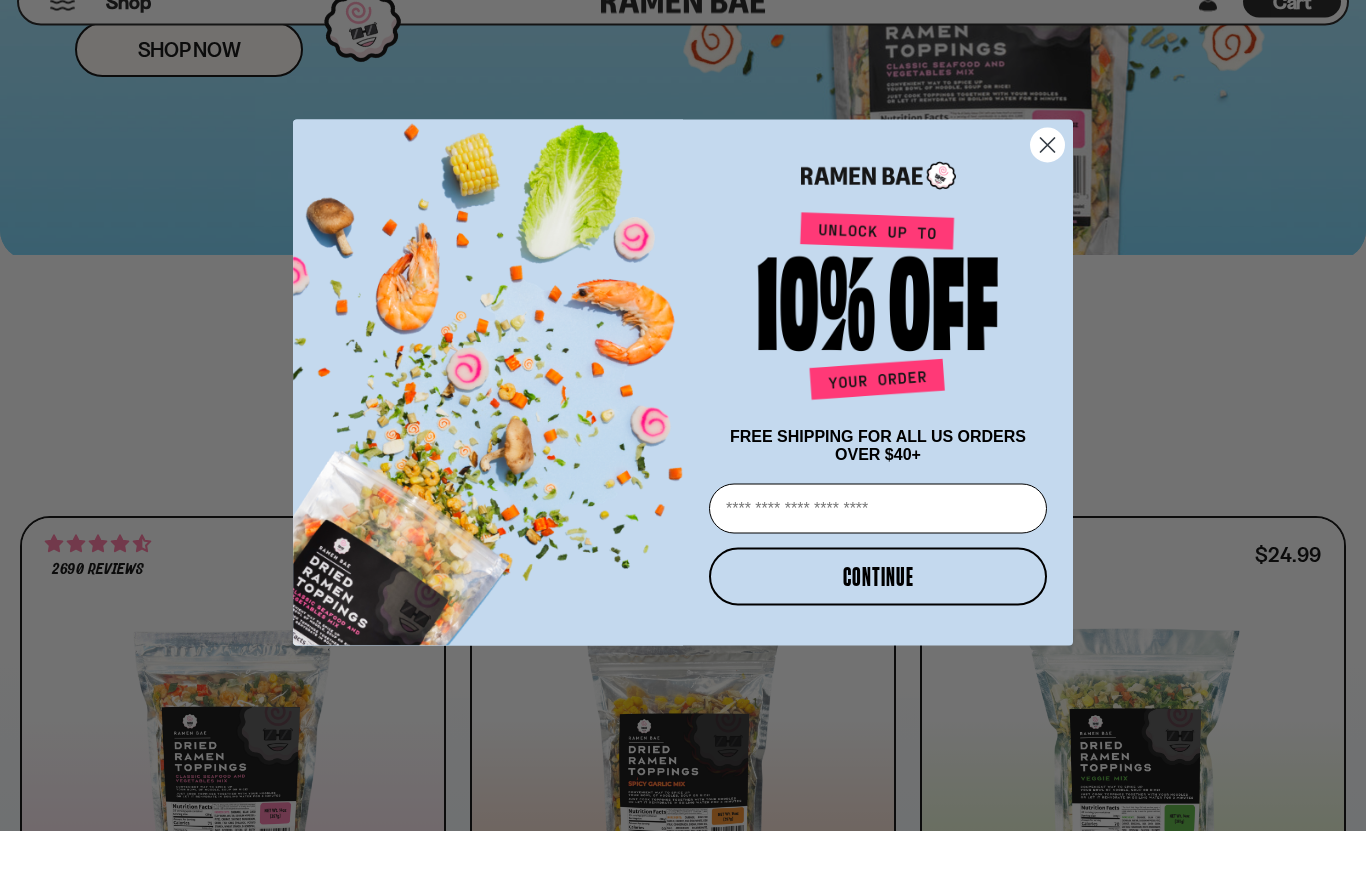 click 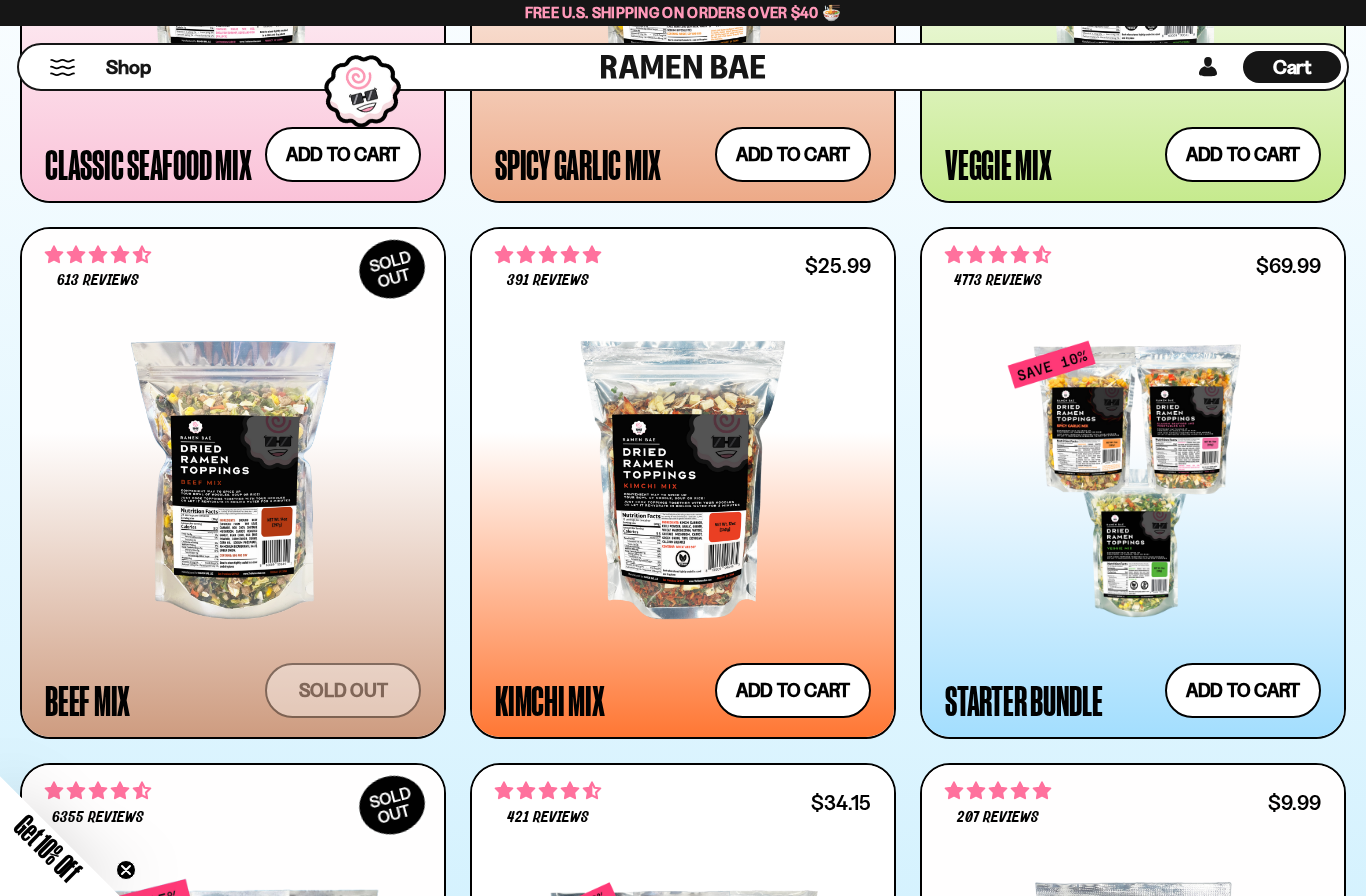 scroll, scrollTop: 1399, scrollLeft: 0, axis: vertical 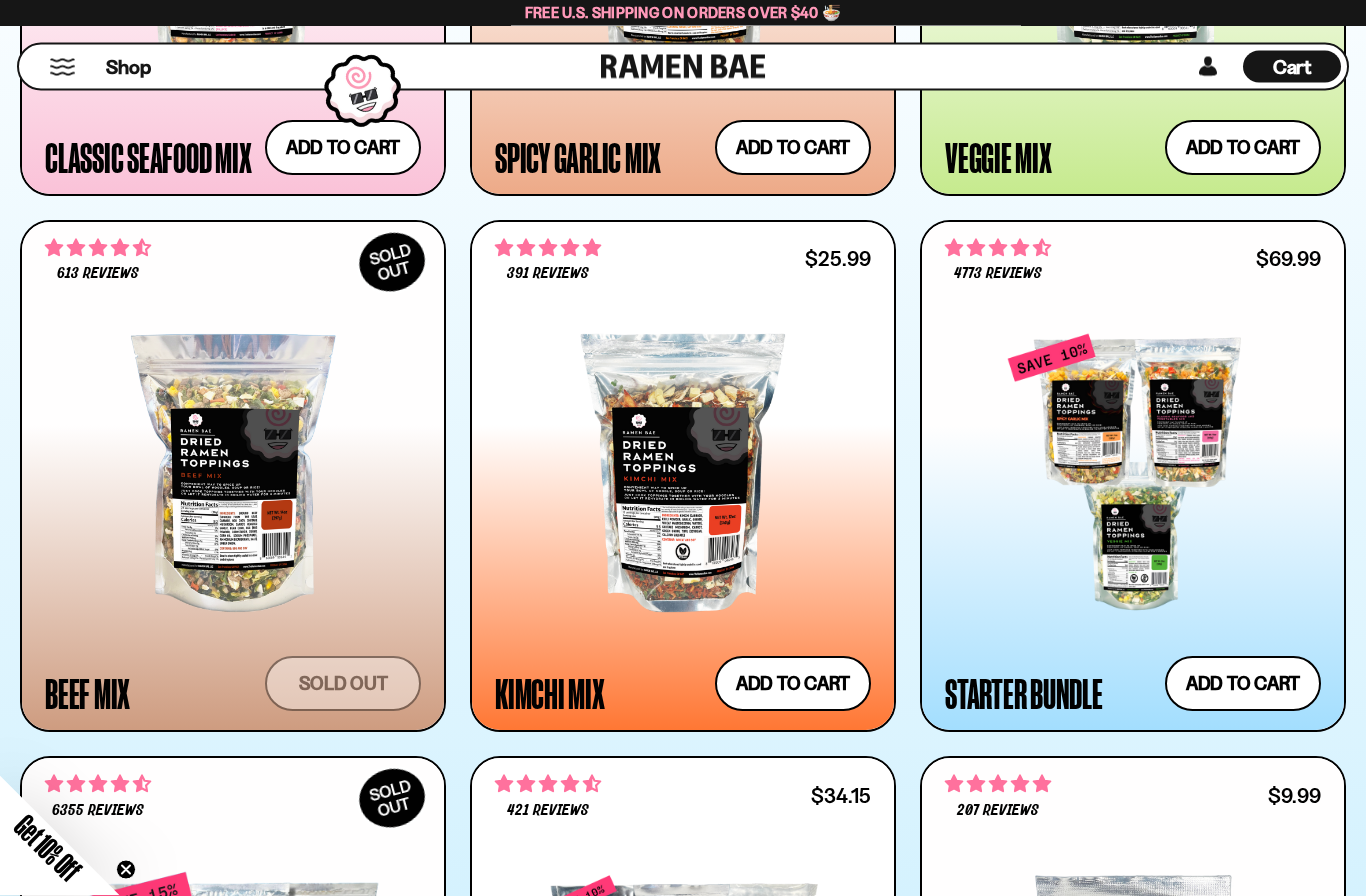 click at bounding box center [1133, 474] 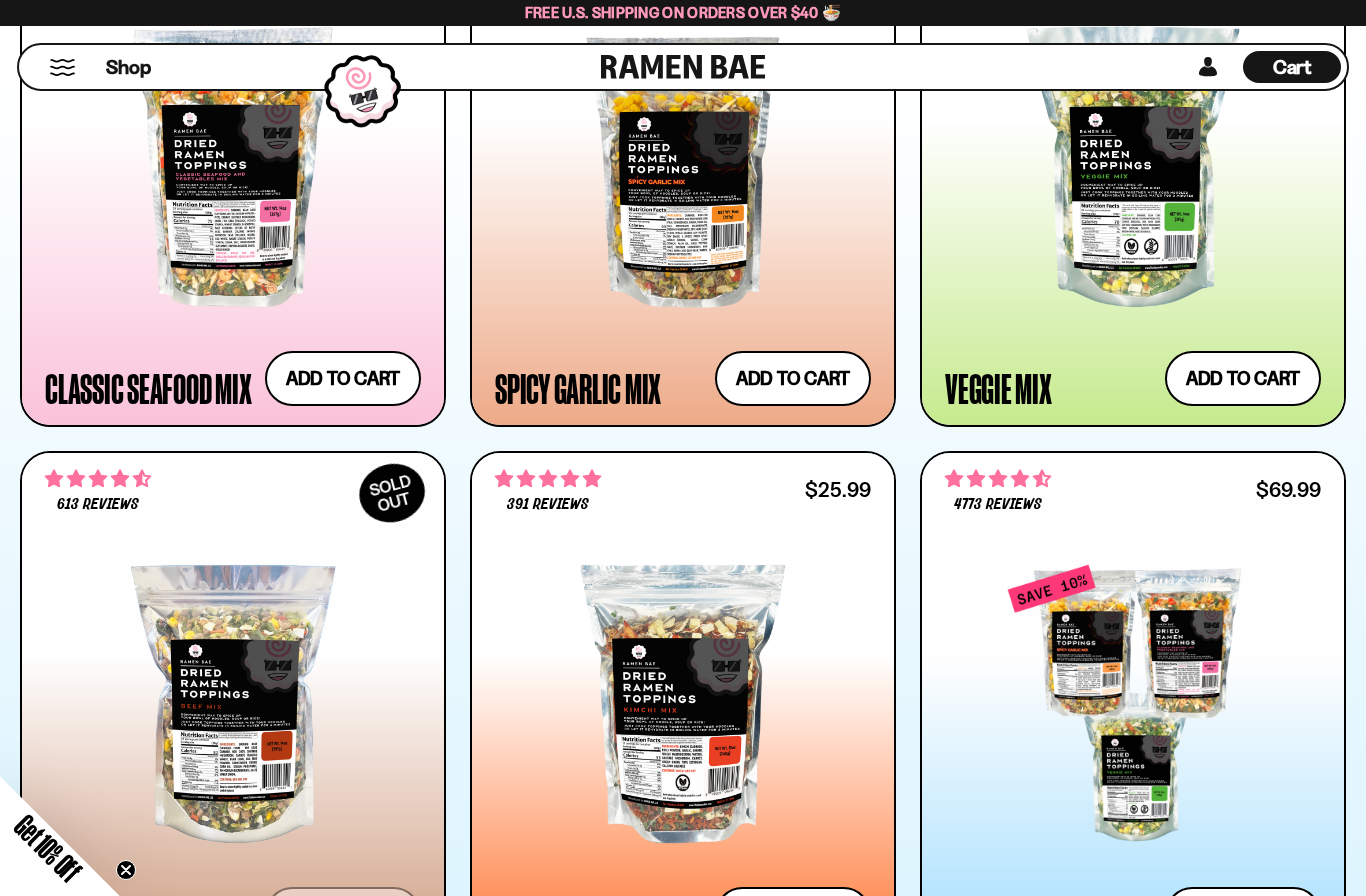 scroll, scrollTop: 0, scrollLeft: 0, axis: both 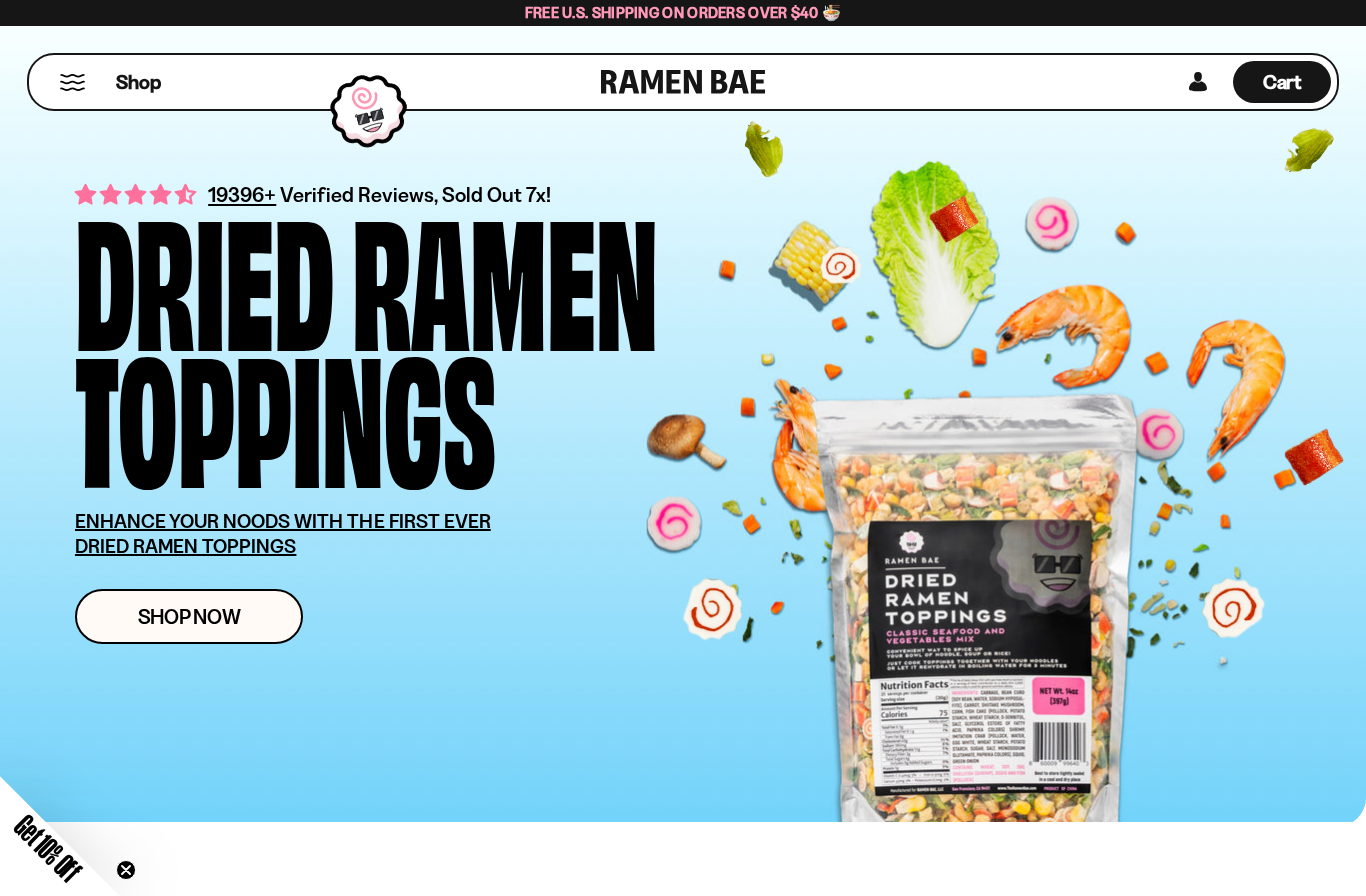 click on "Shop Now" at bounding box center [189, 616] 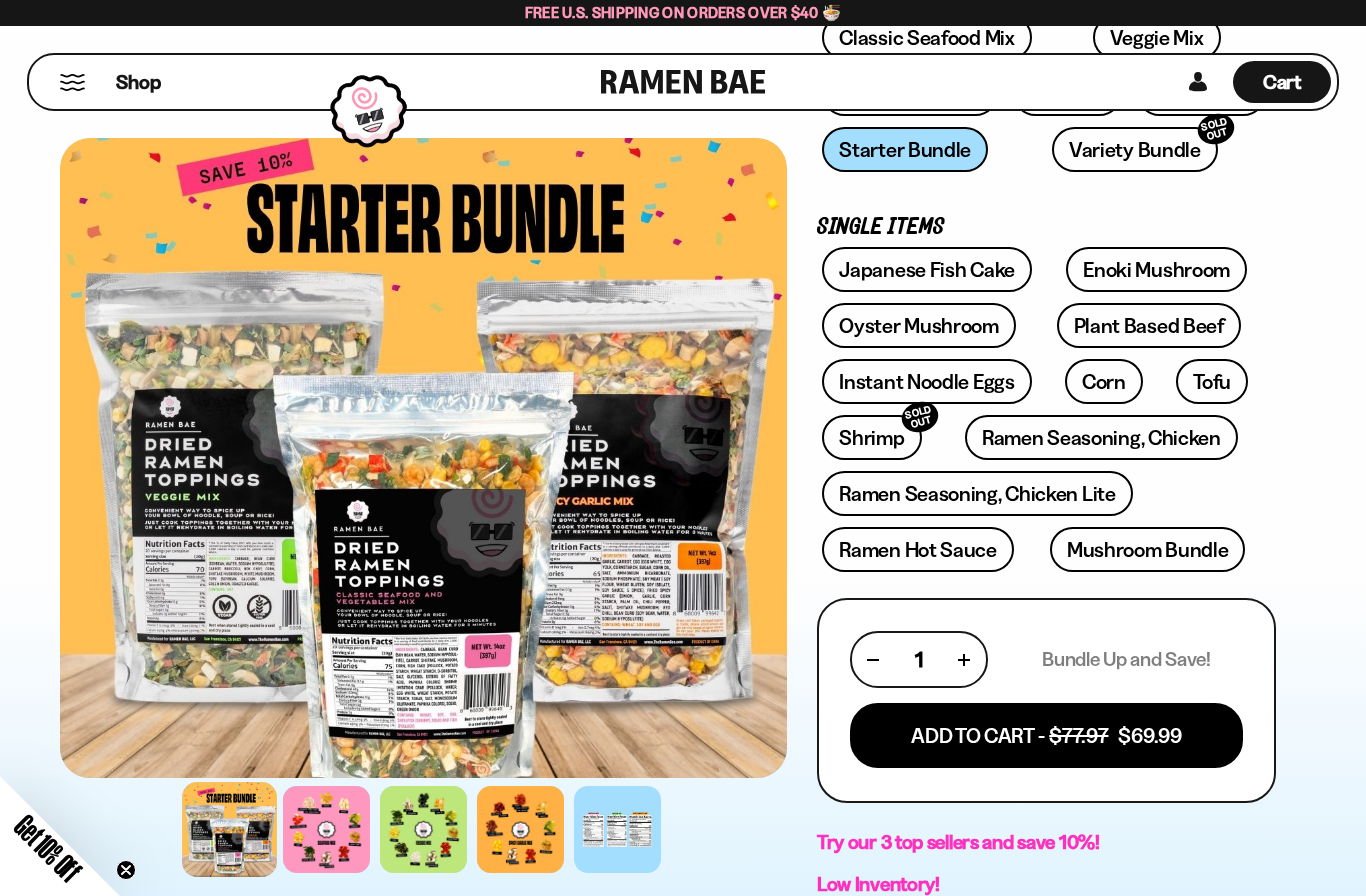 scroll, scrollTop: 0, scrollLeft: 0, axis: both 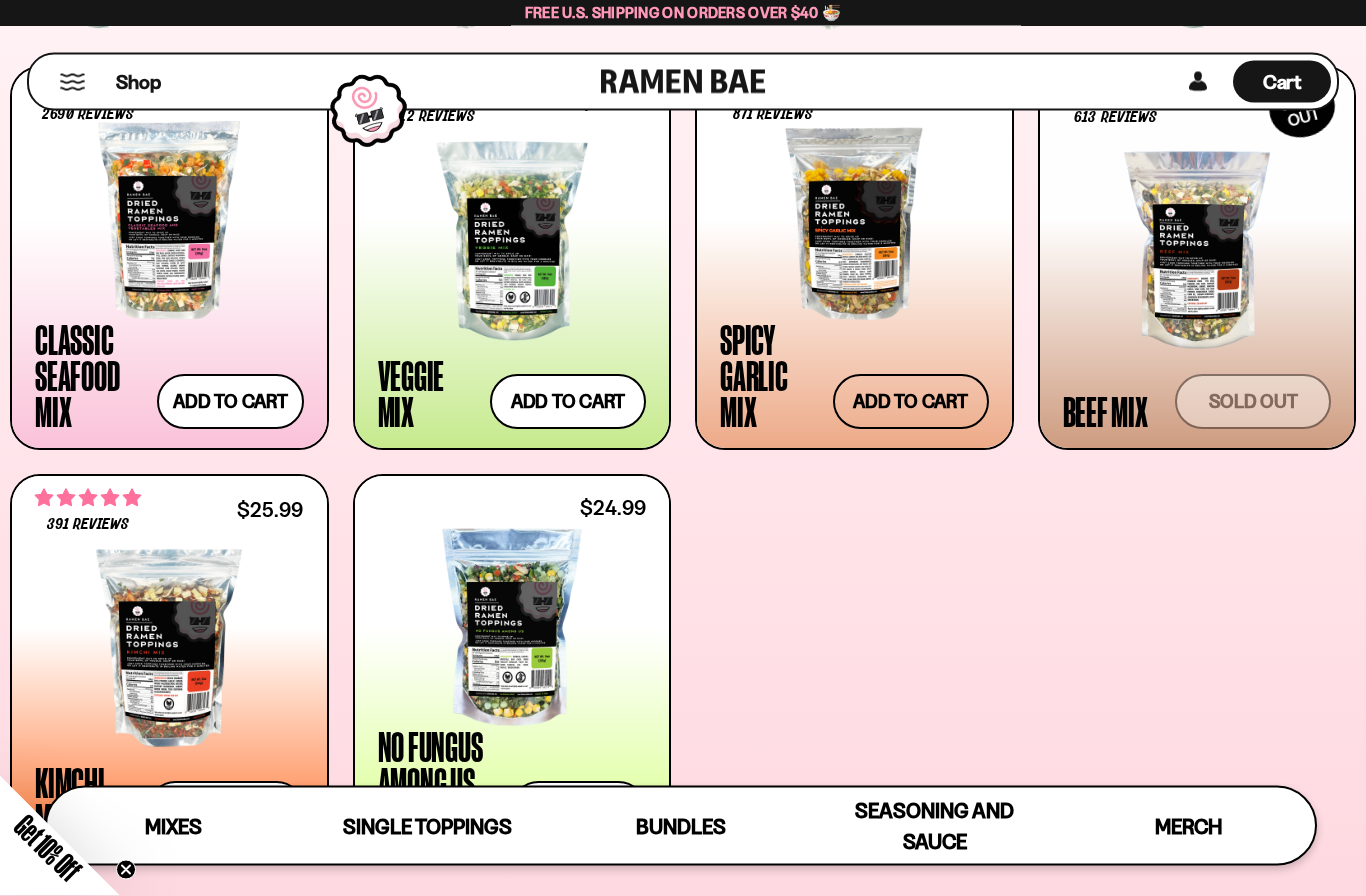 click on "Add to cart
Add
—
Regular price
$25.99
Regular price
Sale price
$25.99
Unit price
/
per" at bounding box center [911, 402] 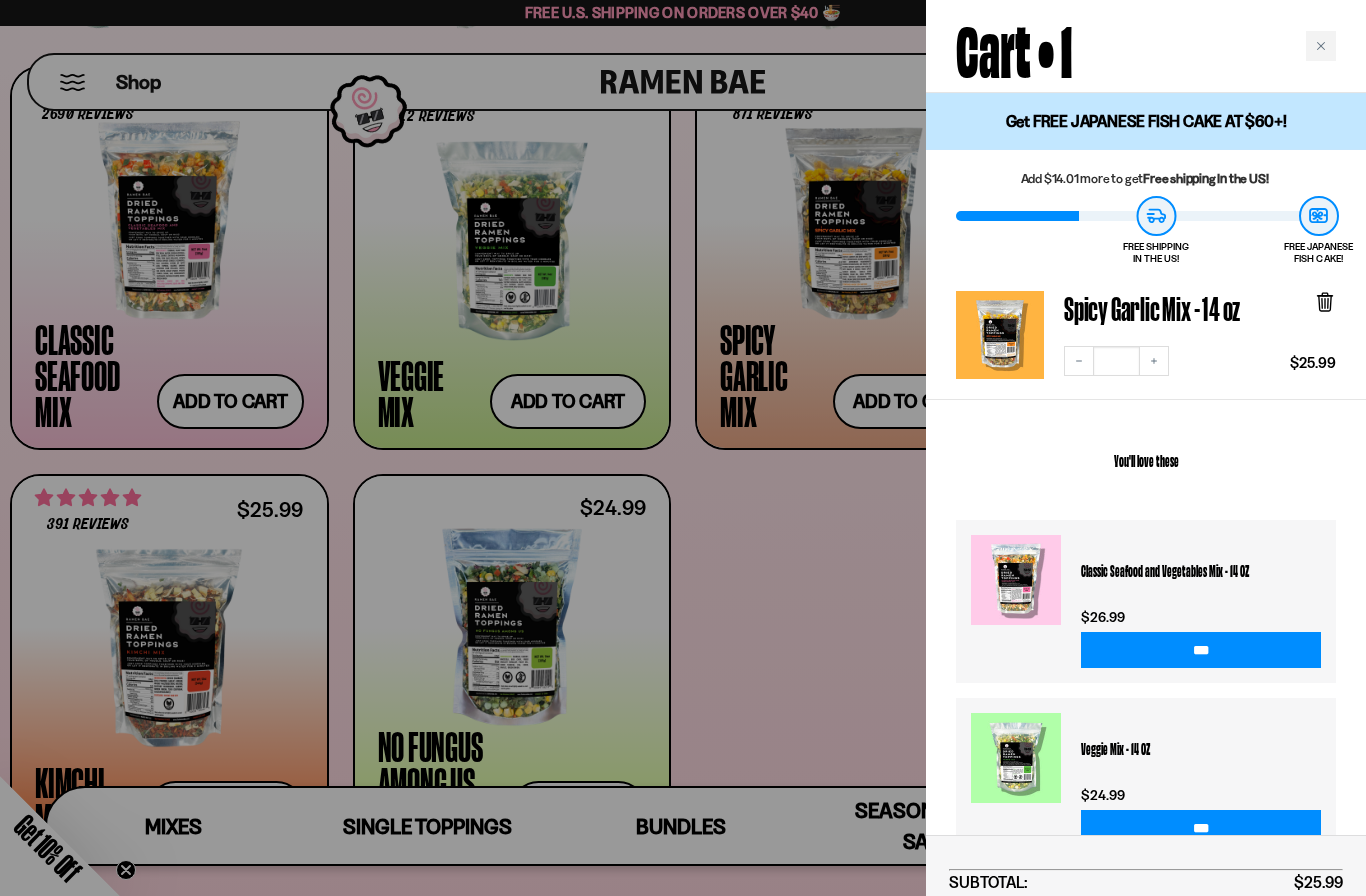 click at bounding box center (683, 448) 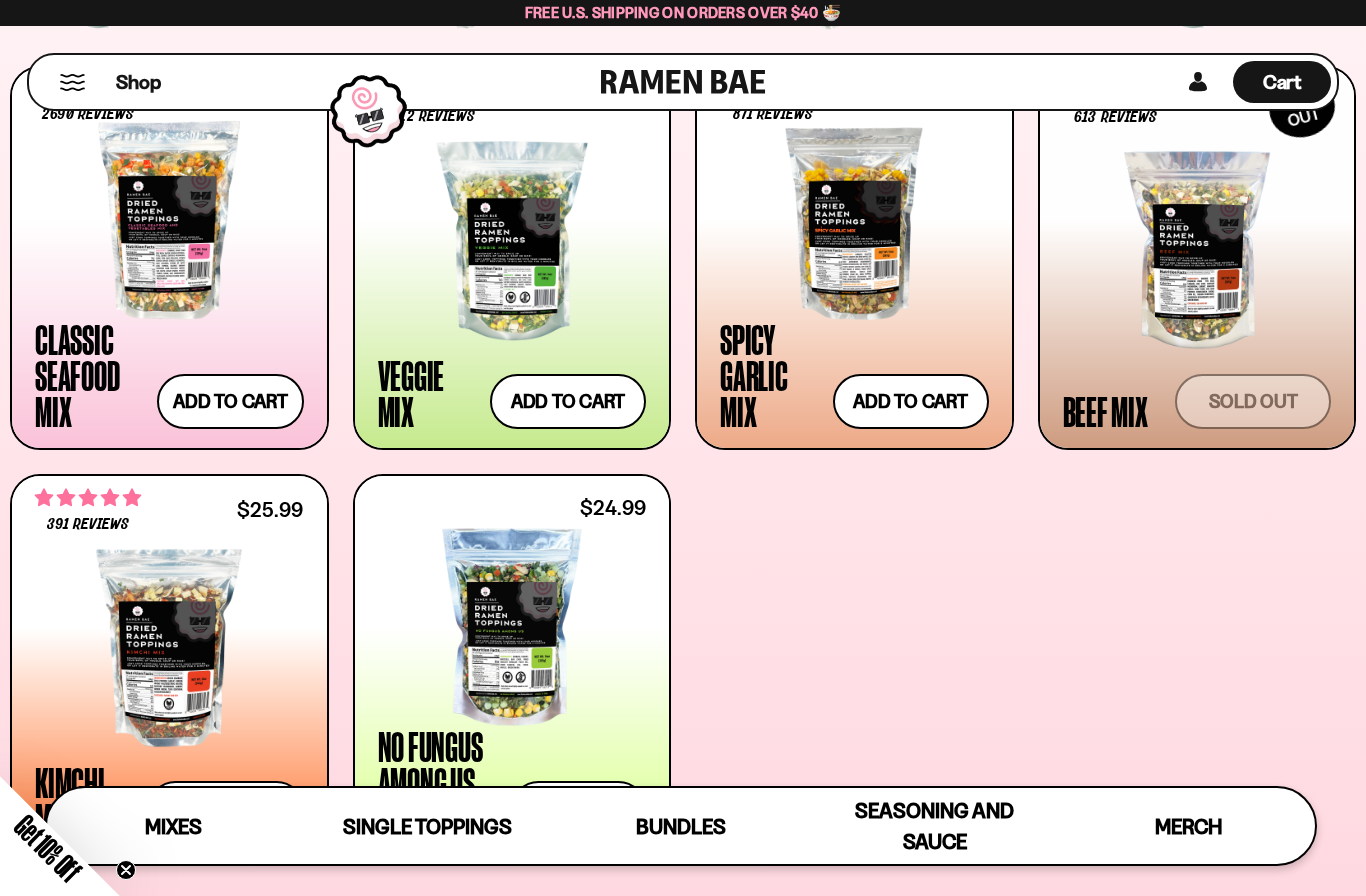 click at bounding box center [854, 220] 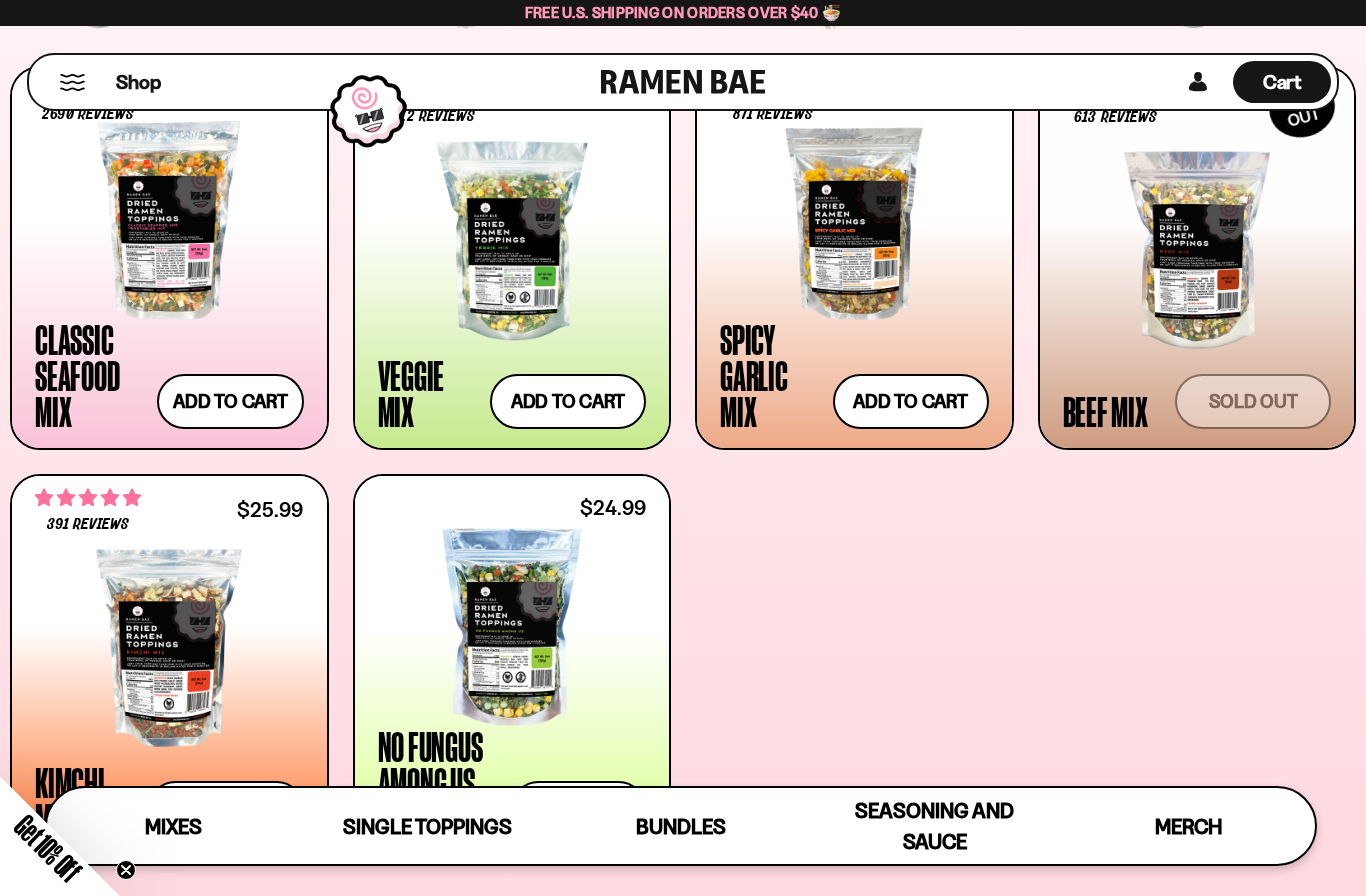 scroll, scrollTop: 849, scrollLeft: 0, axis: vertical 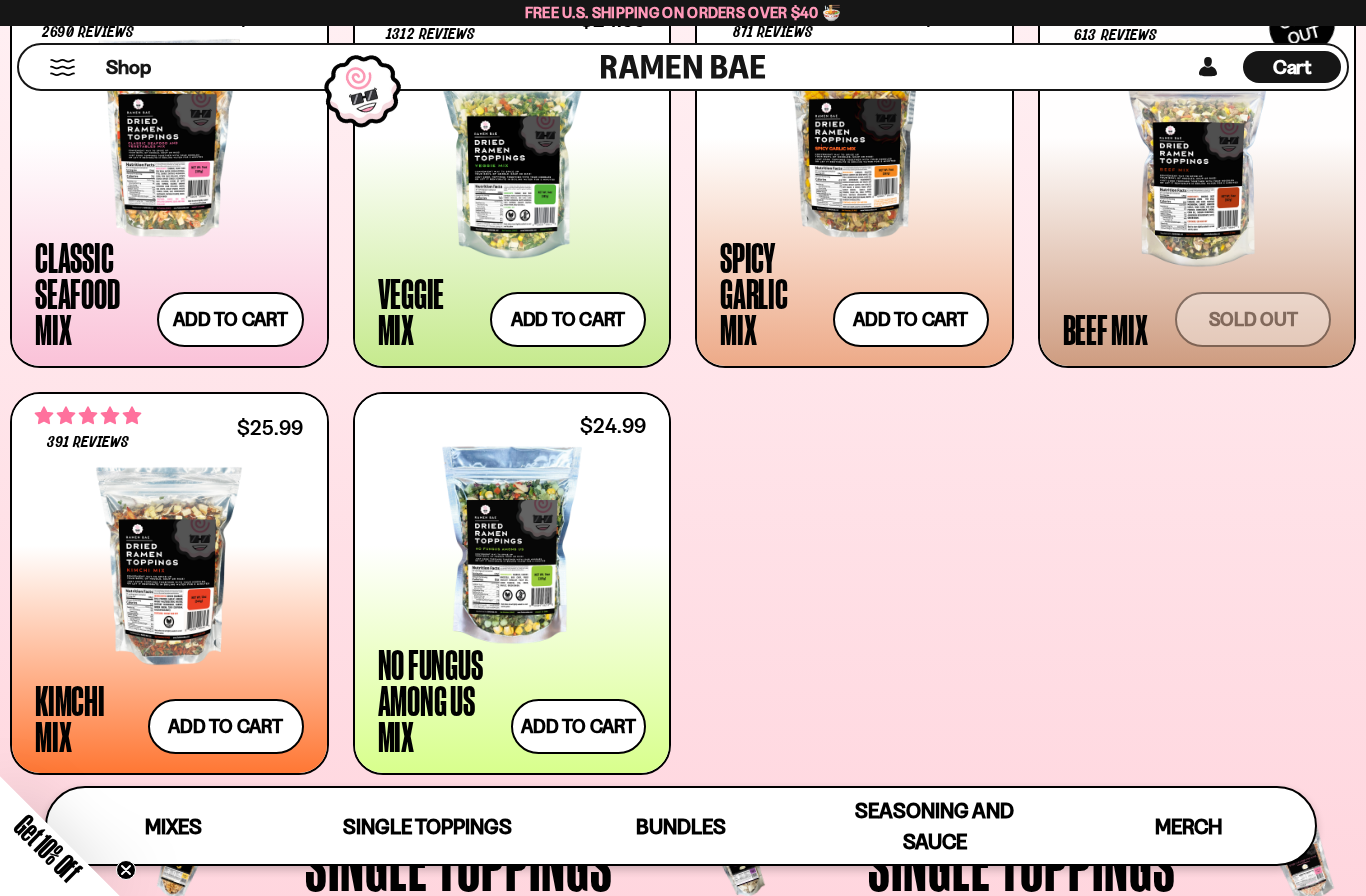 click at bounding box center [512, 159] 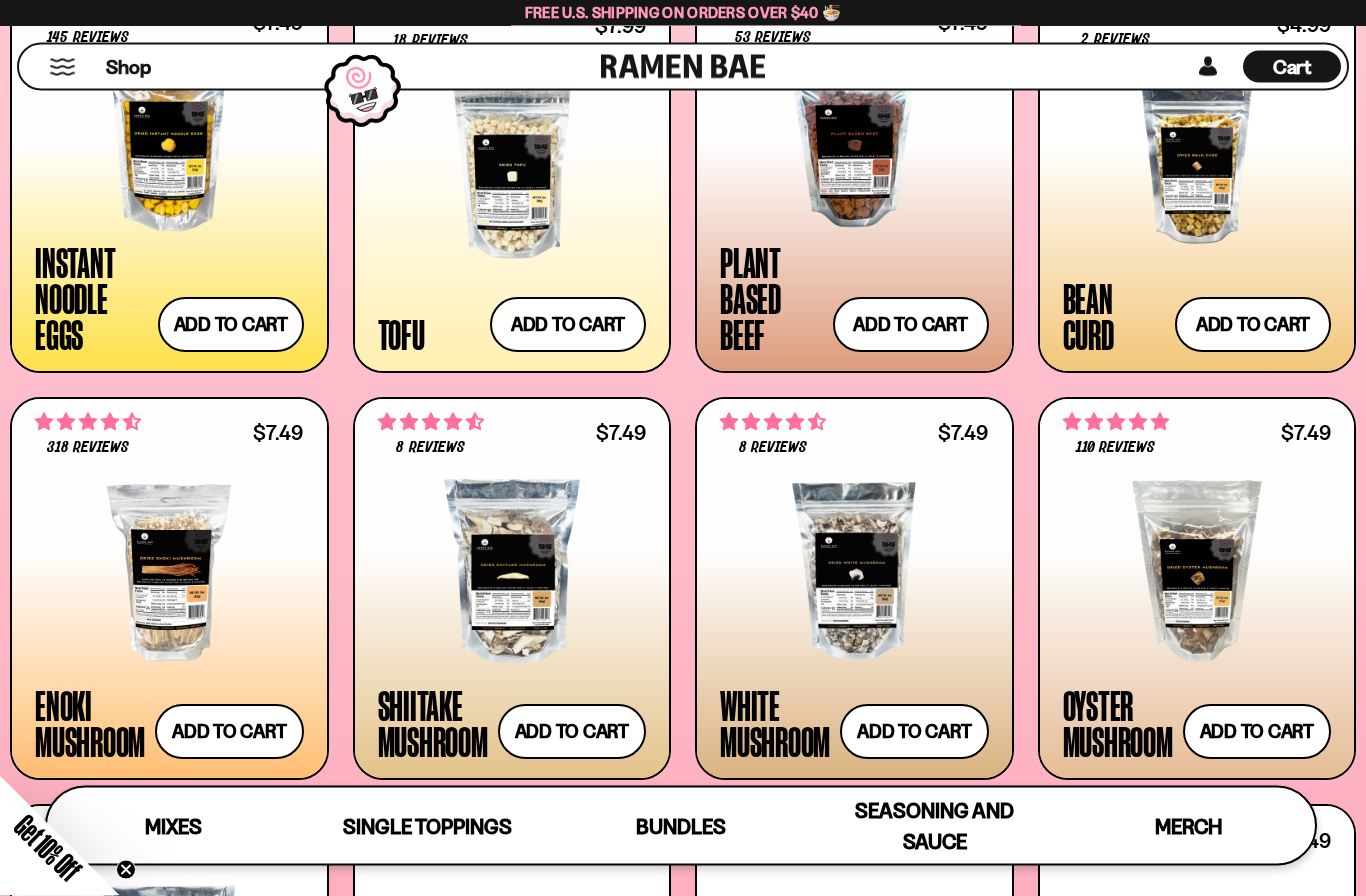 scroll, scrollTop: 2017, scrollLeft: 0, axis: vertical 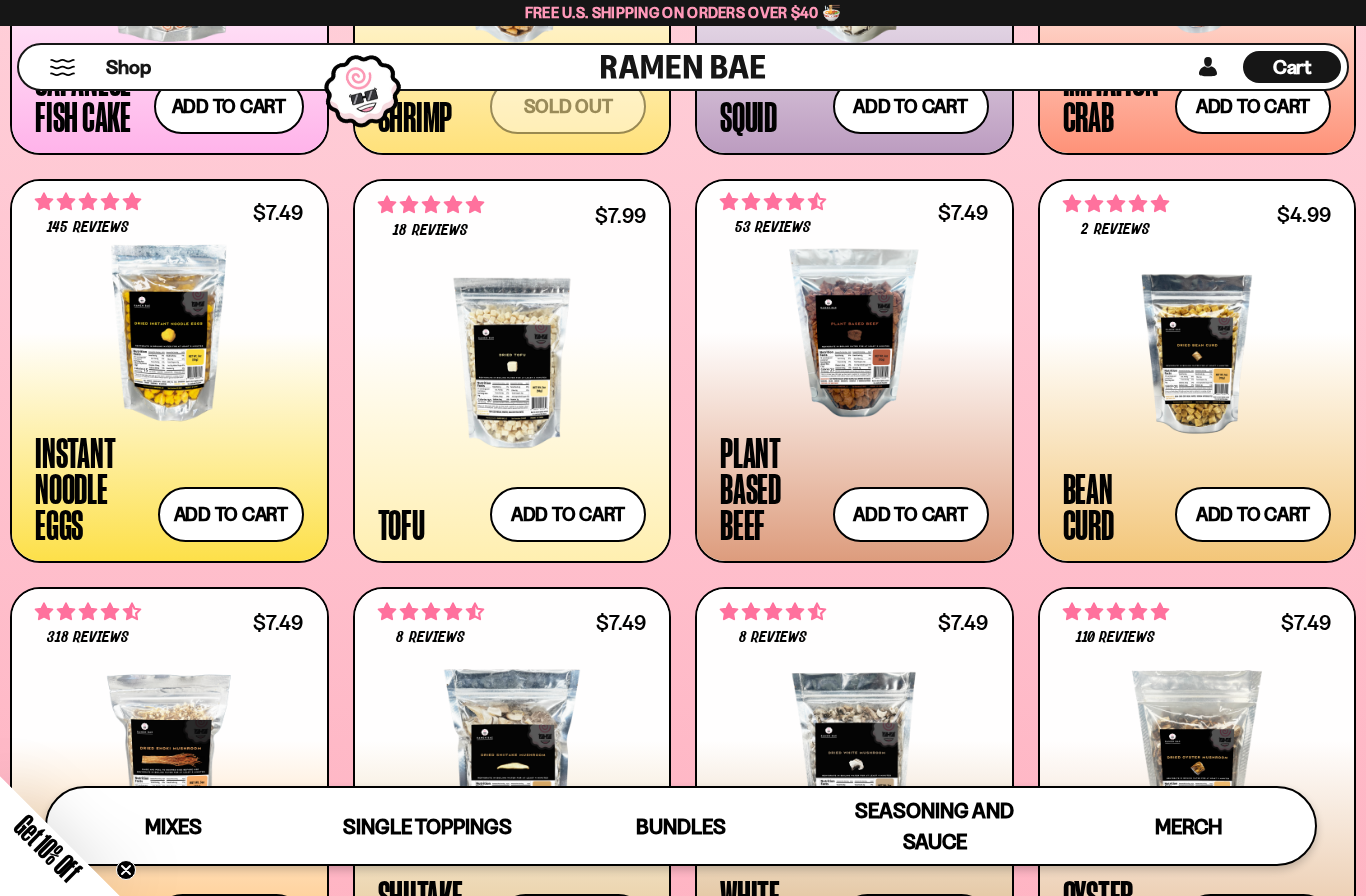 click at bounding box center [169, 333] 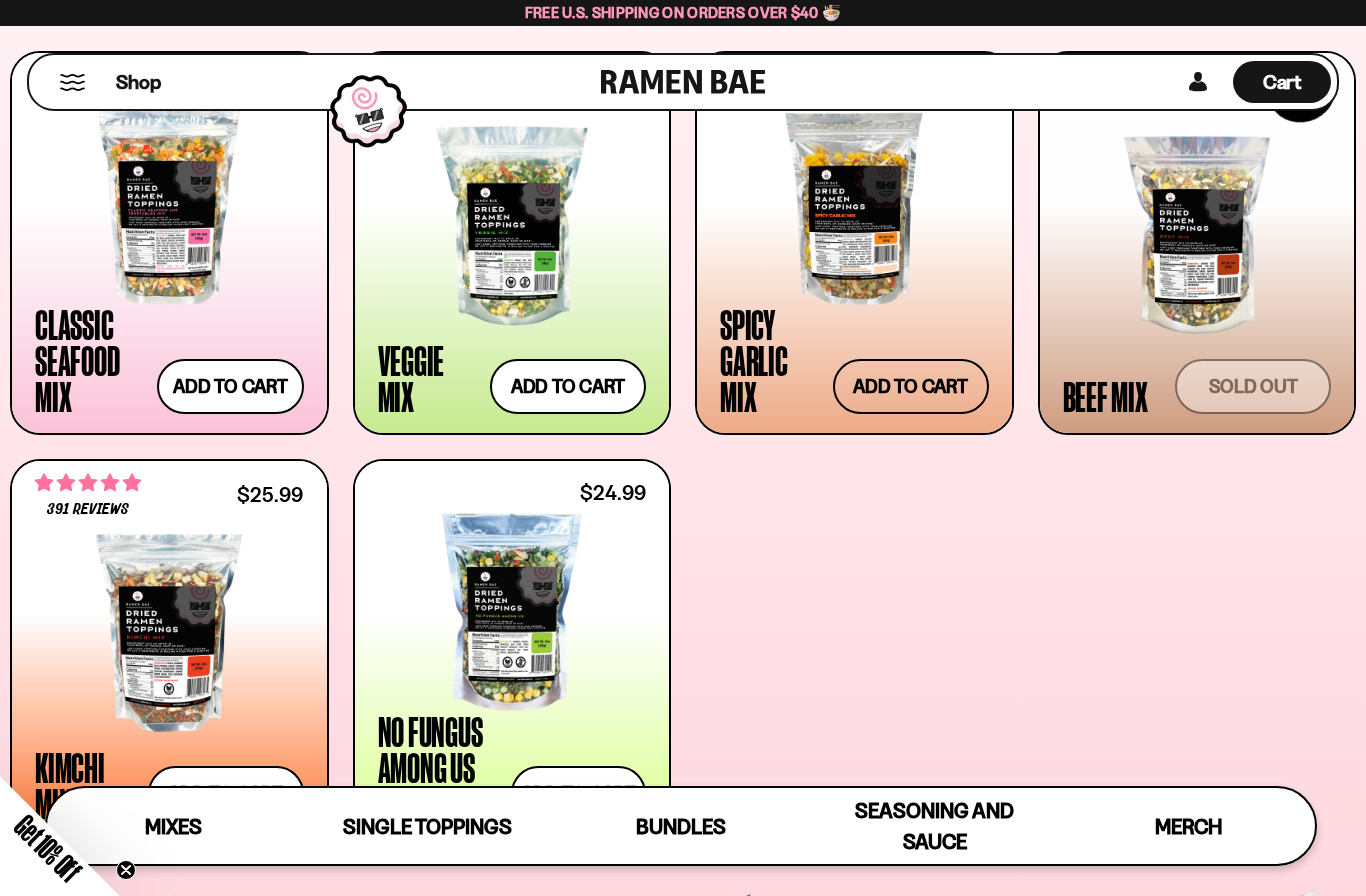 scroll, scrollTop: 781, scrollLeft: 0, axis: vertical 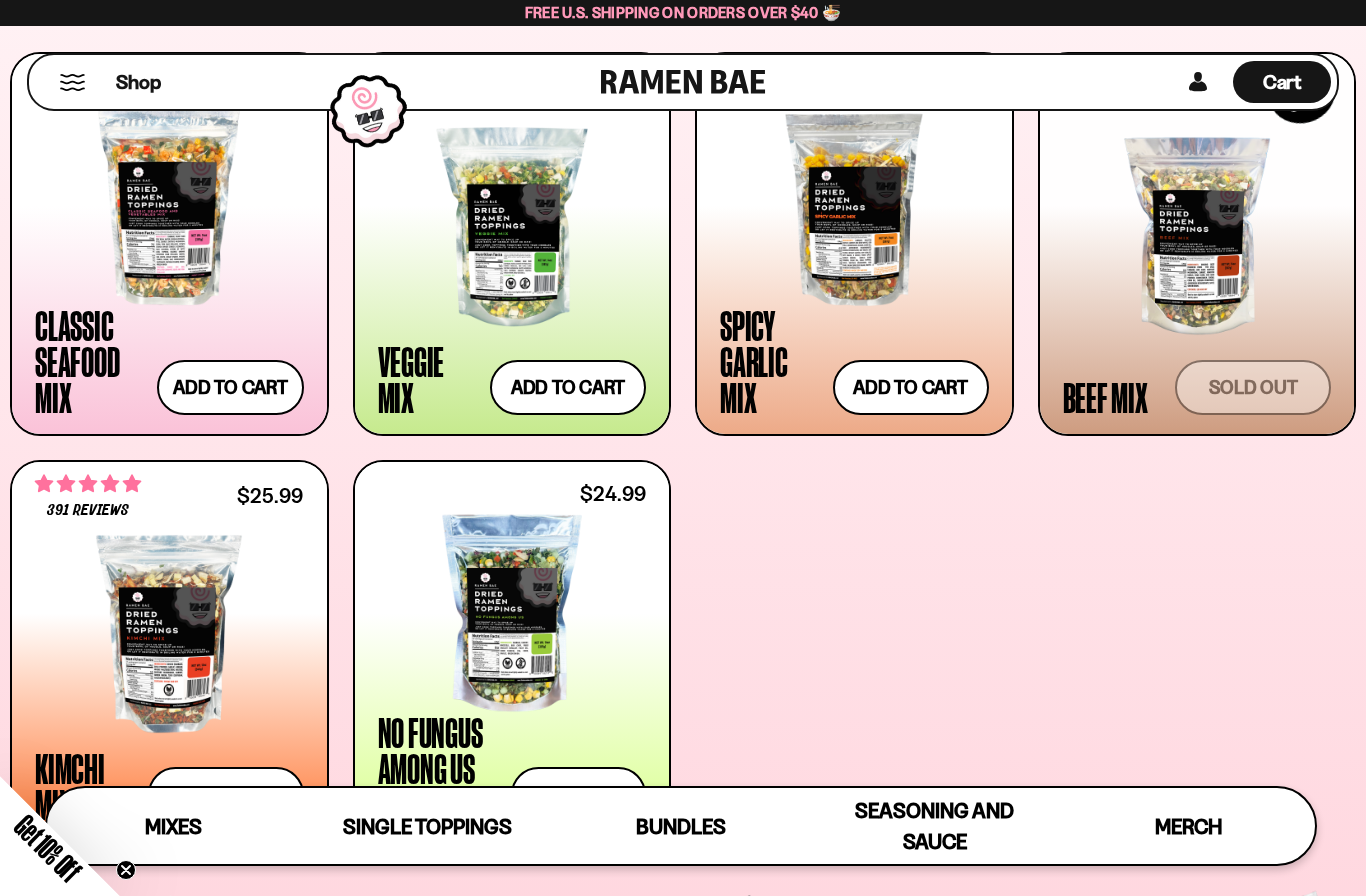 click at bounding box center (1197, 236) 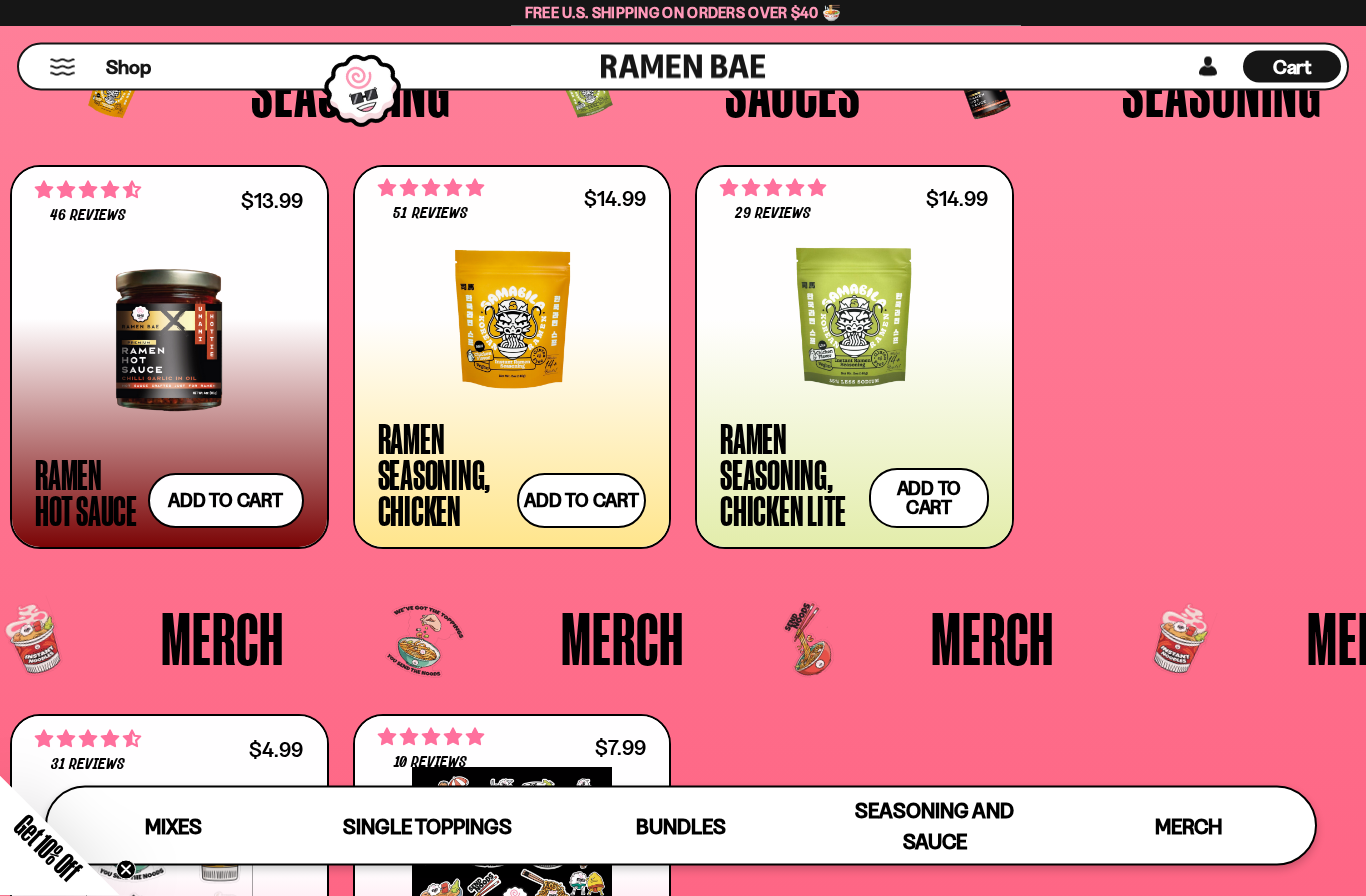 scroll, scrollTop: 4757, scrollLeft: 0, axis: vertical 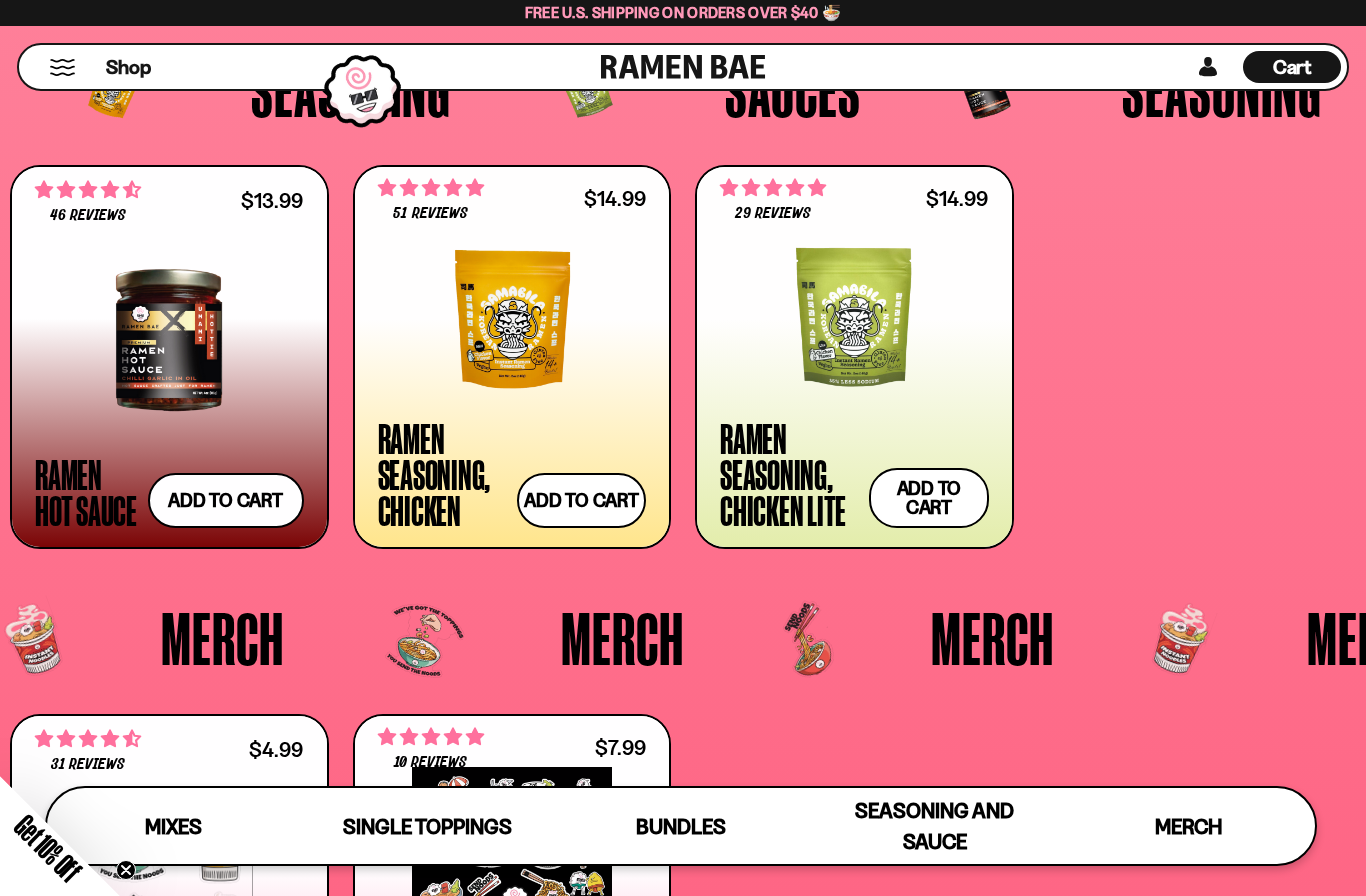click at bounding box center [512, 319] 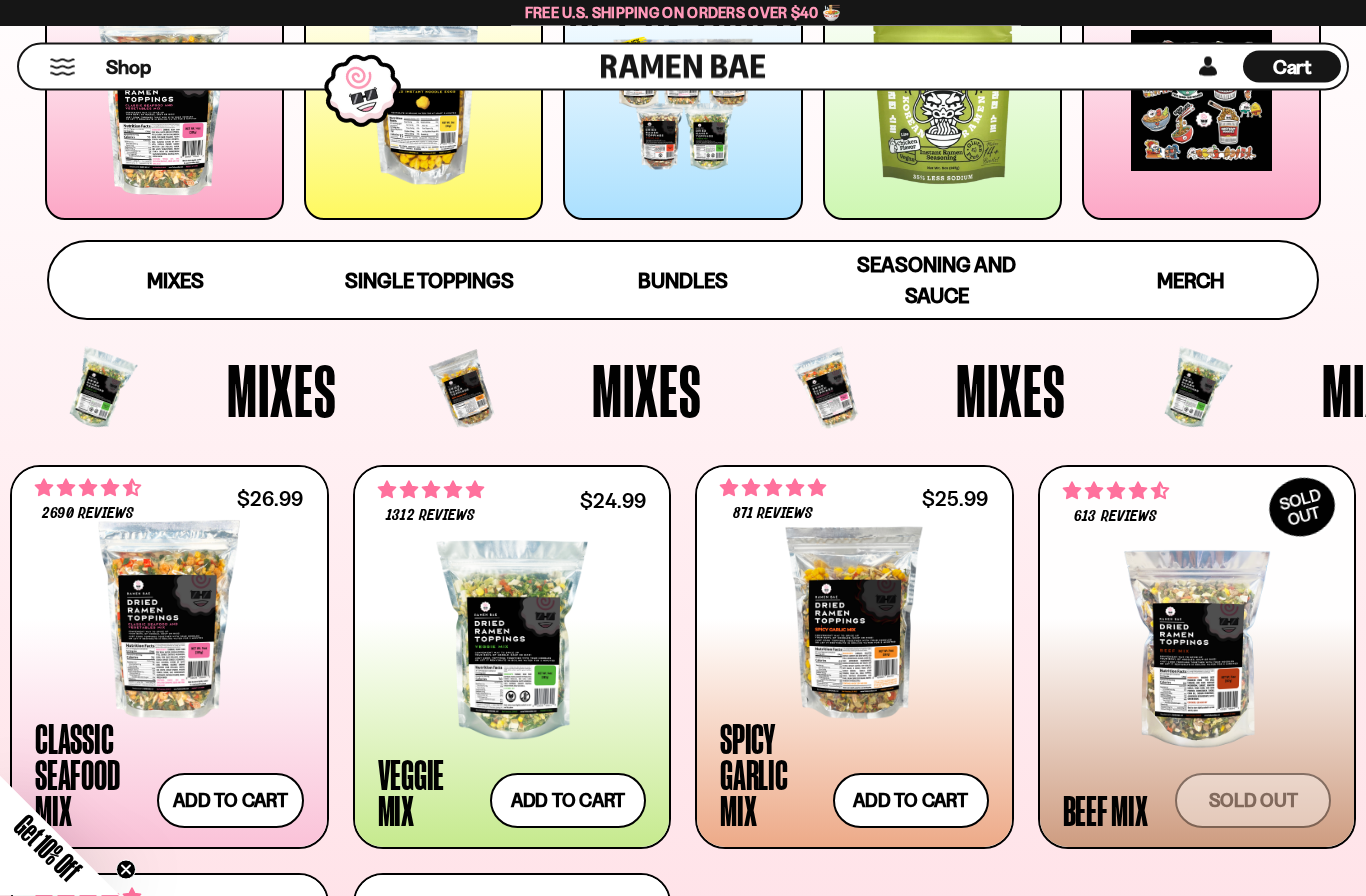 scroll, scrollTop: 391, scrollLeft: 0, axis: vertical 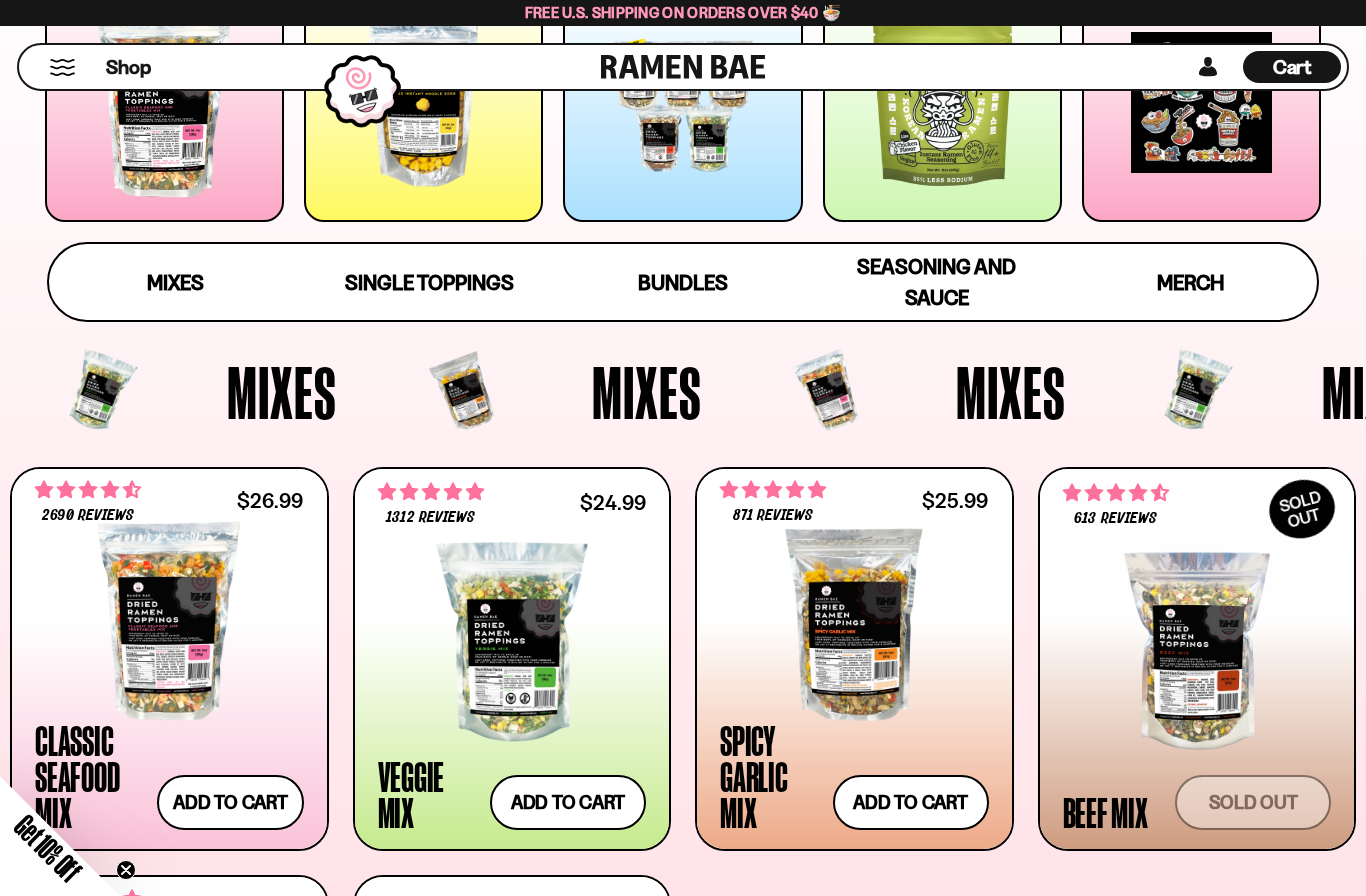 click at bounding box center (169, 621) 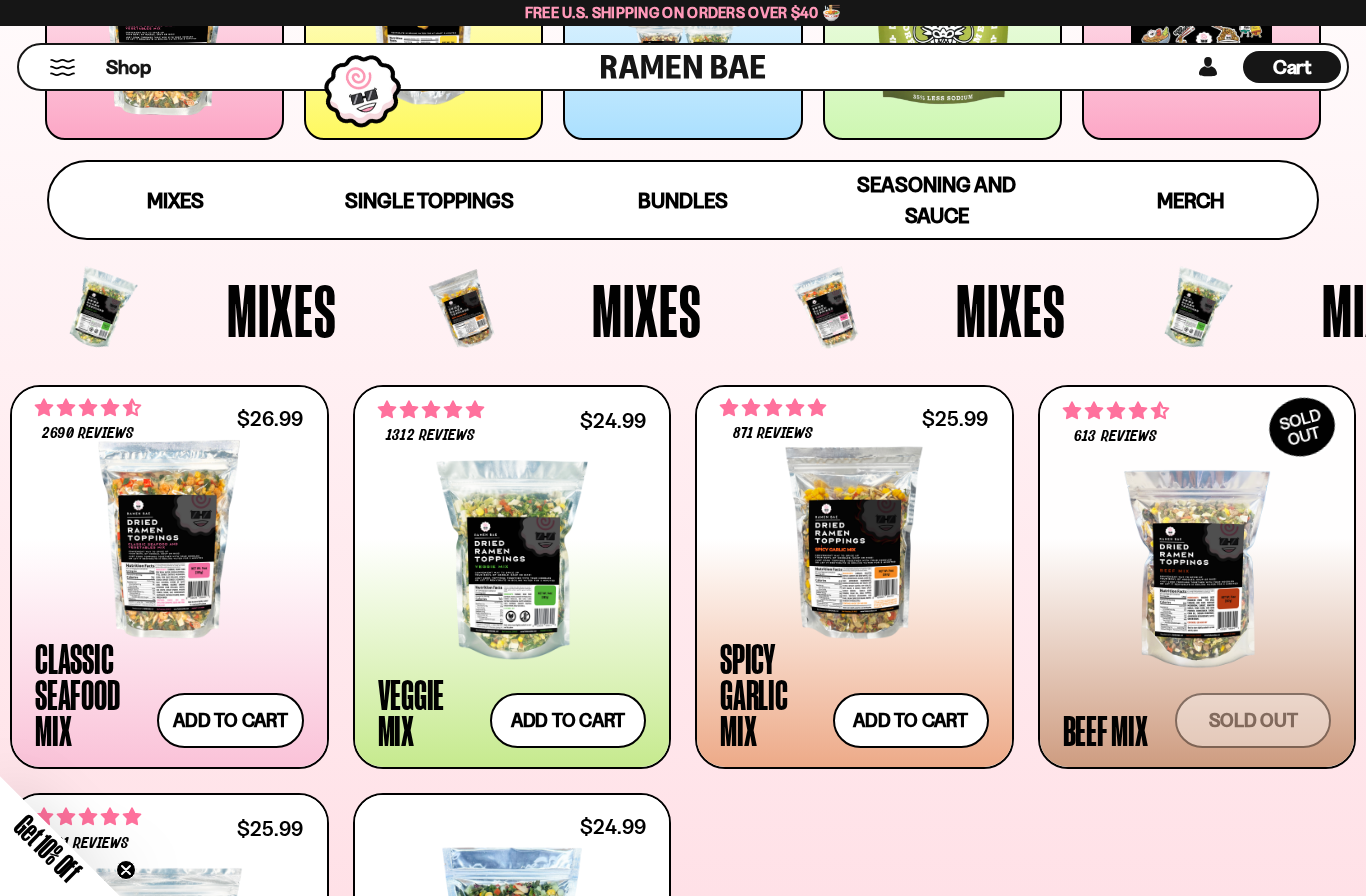 click at bounding box center (854, 539) 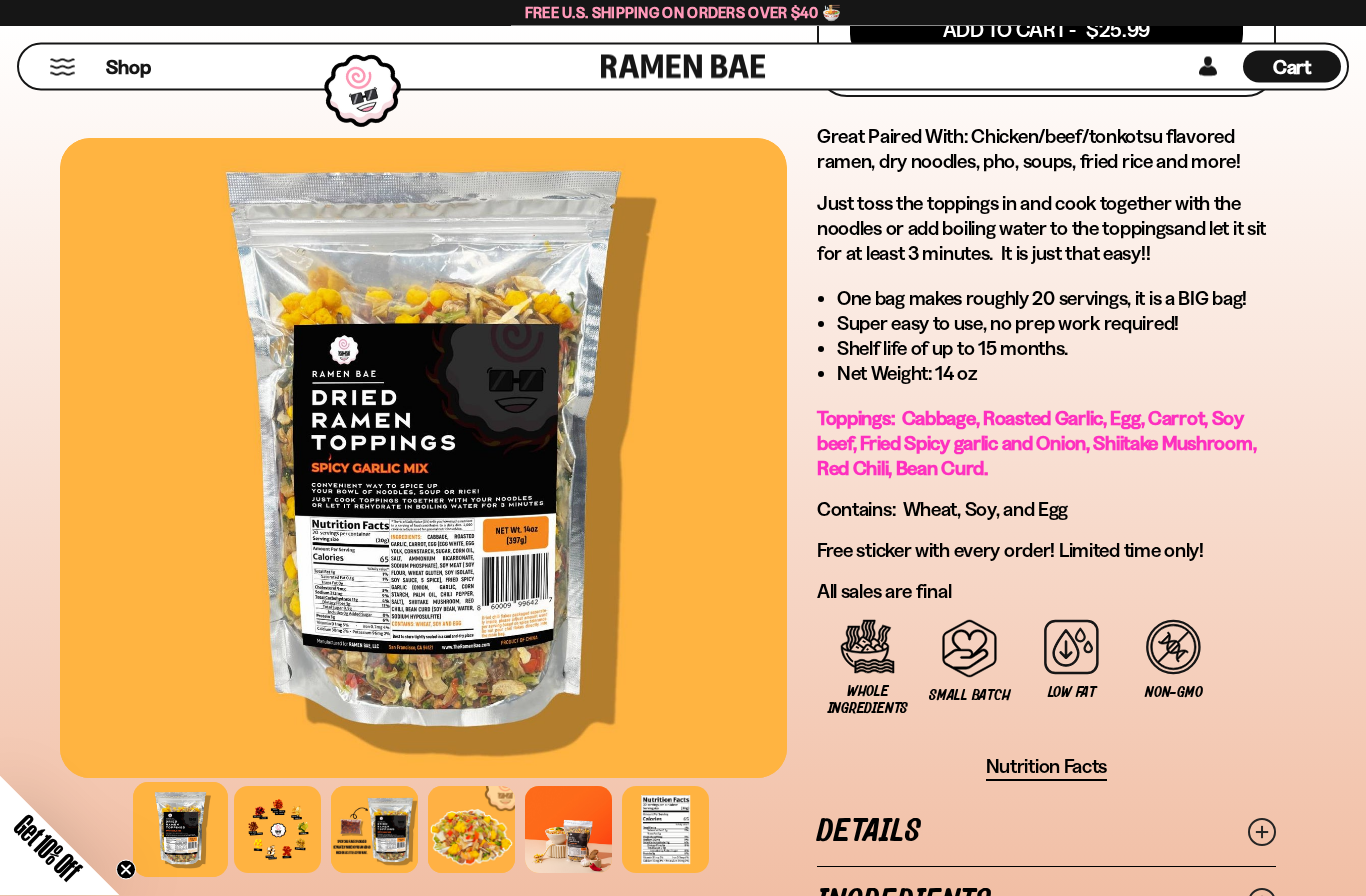 scroll, scrollTop: 1114, scrollLeft: 0, axis: vertical 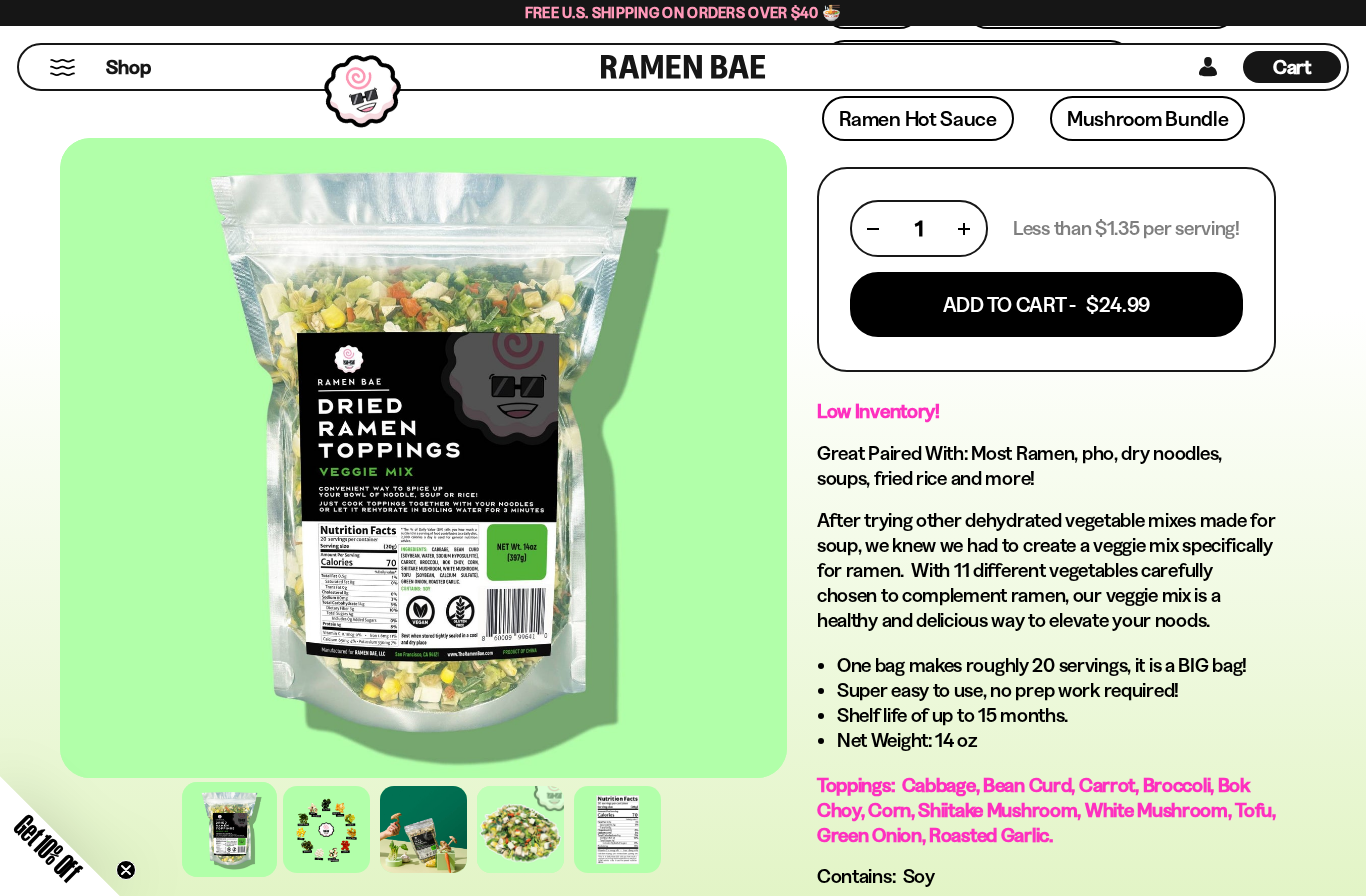 click on "Add To Cart -
$24.99" at bounding box center (1046, 304) 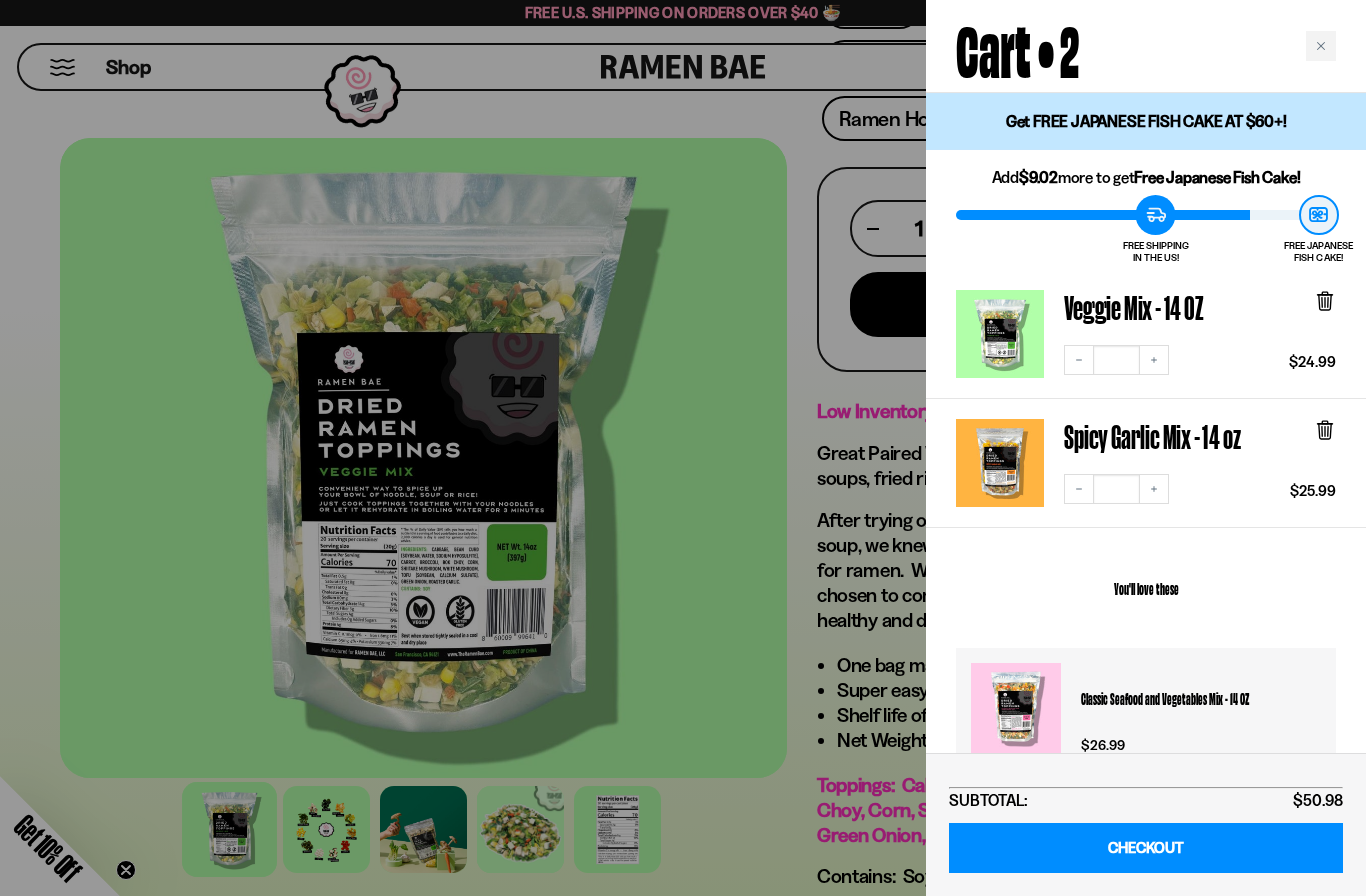 click at bounding box center [683, 448] 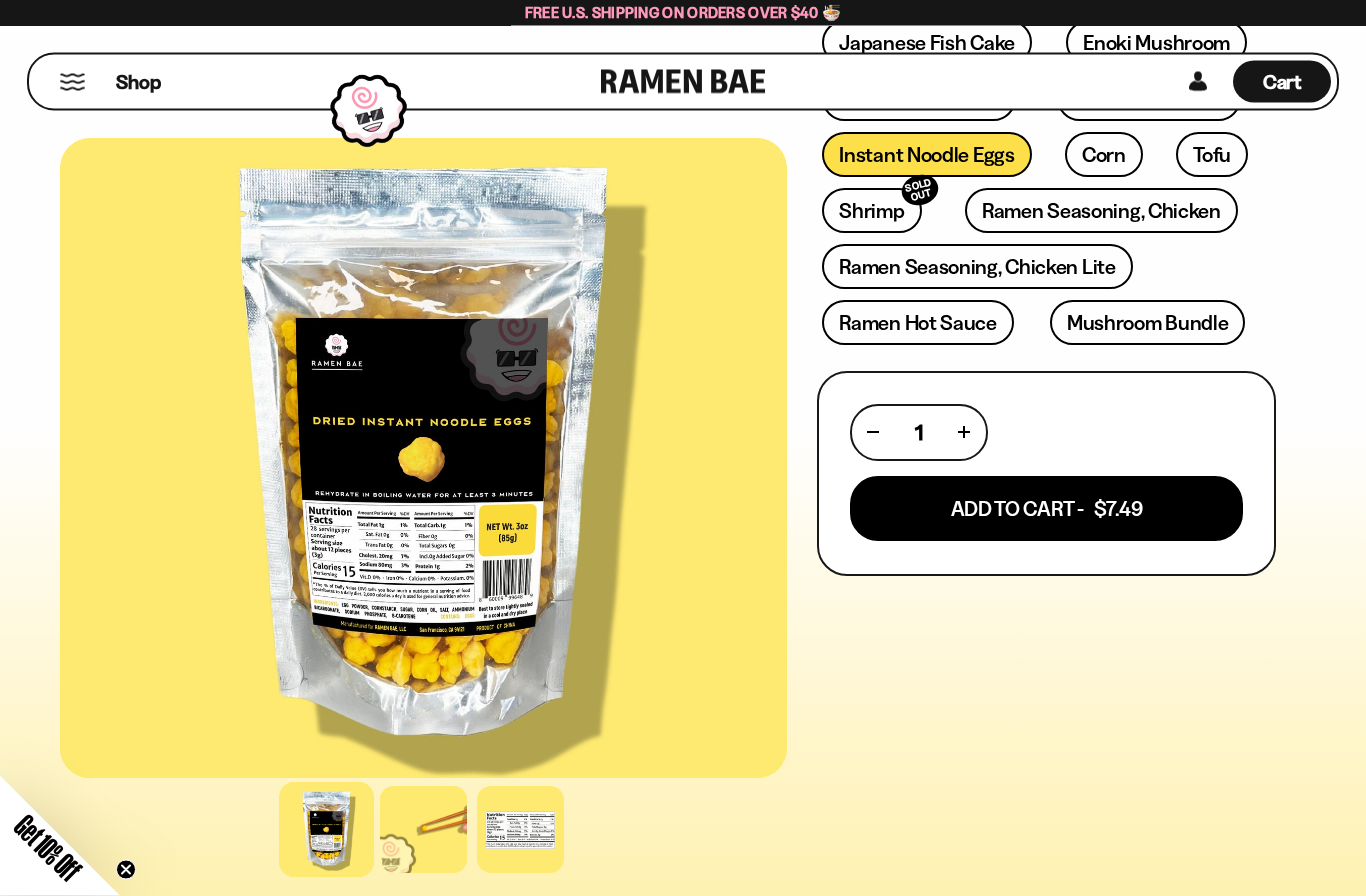 scroll, scrollTop: 0, scrollLeft: 0, axis: both 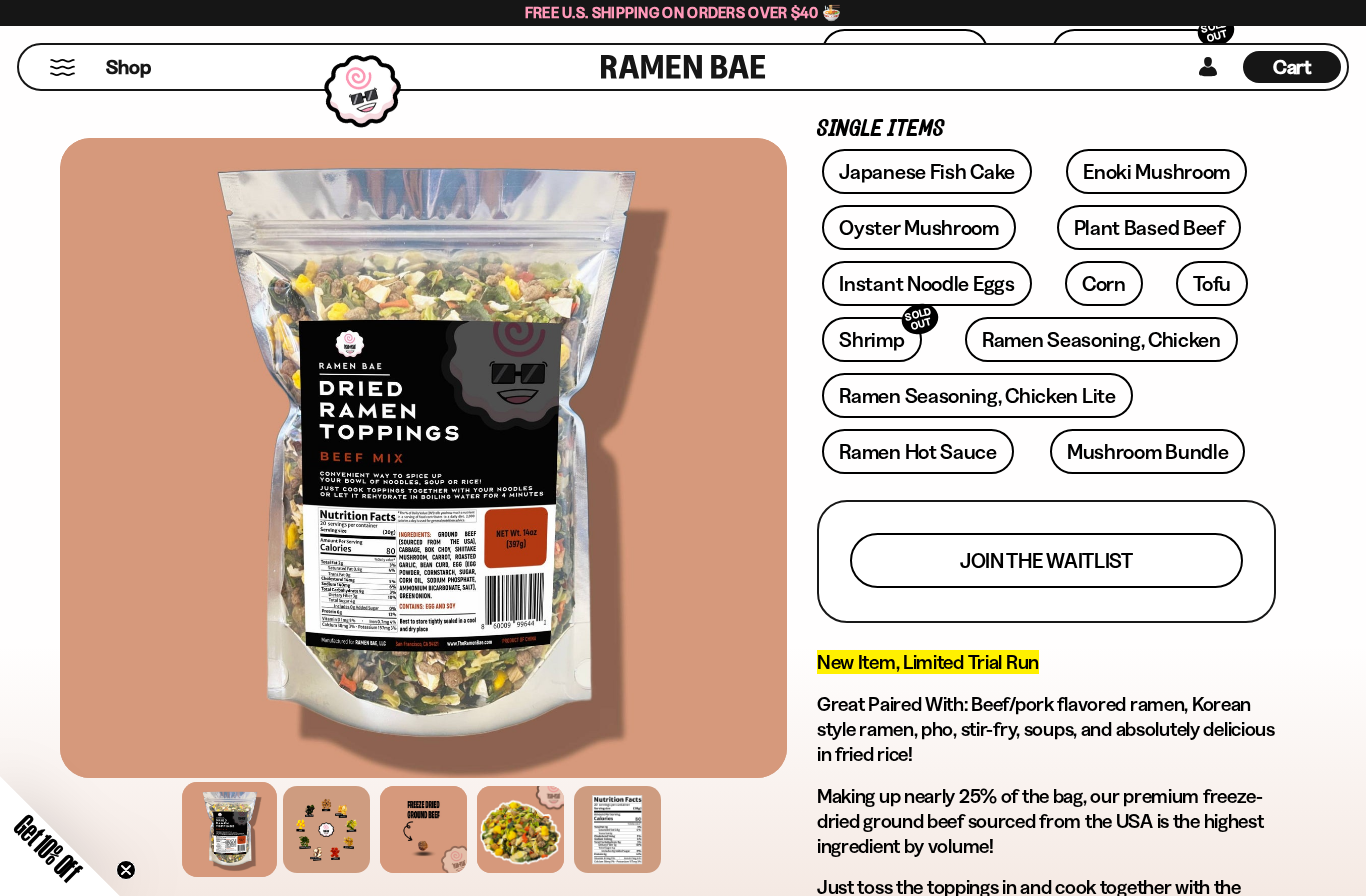 click on "Join the waitlist" at bounding box center (1046, 560) 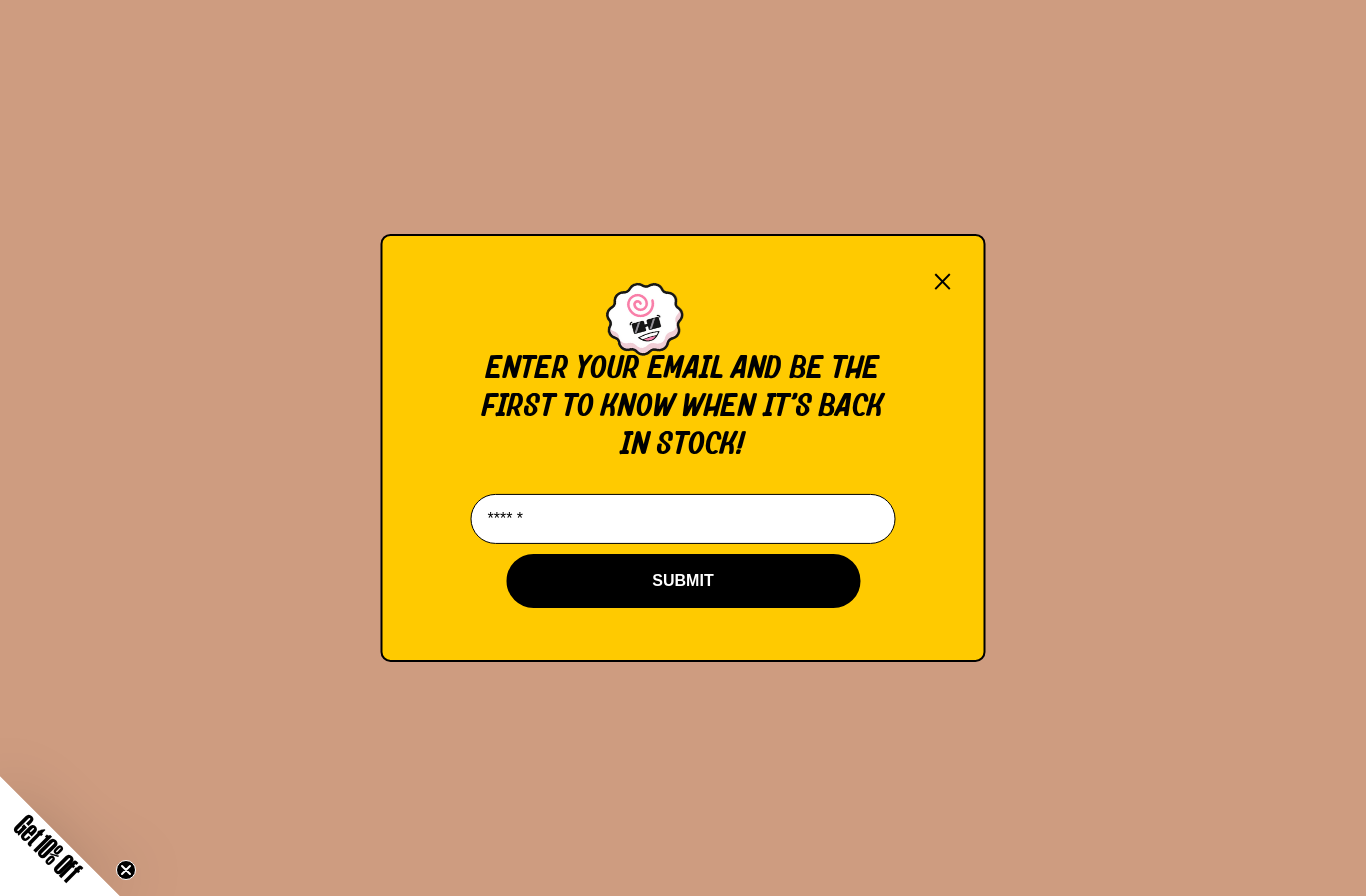 scroll, scrollTop: 0, scrollLeft: 0, axis: both 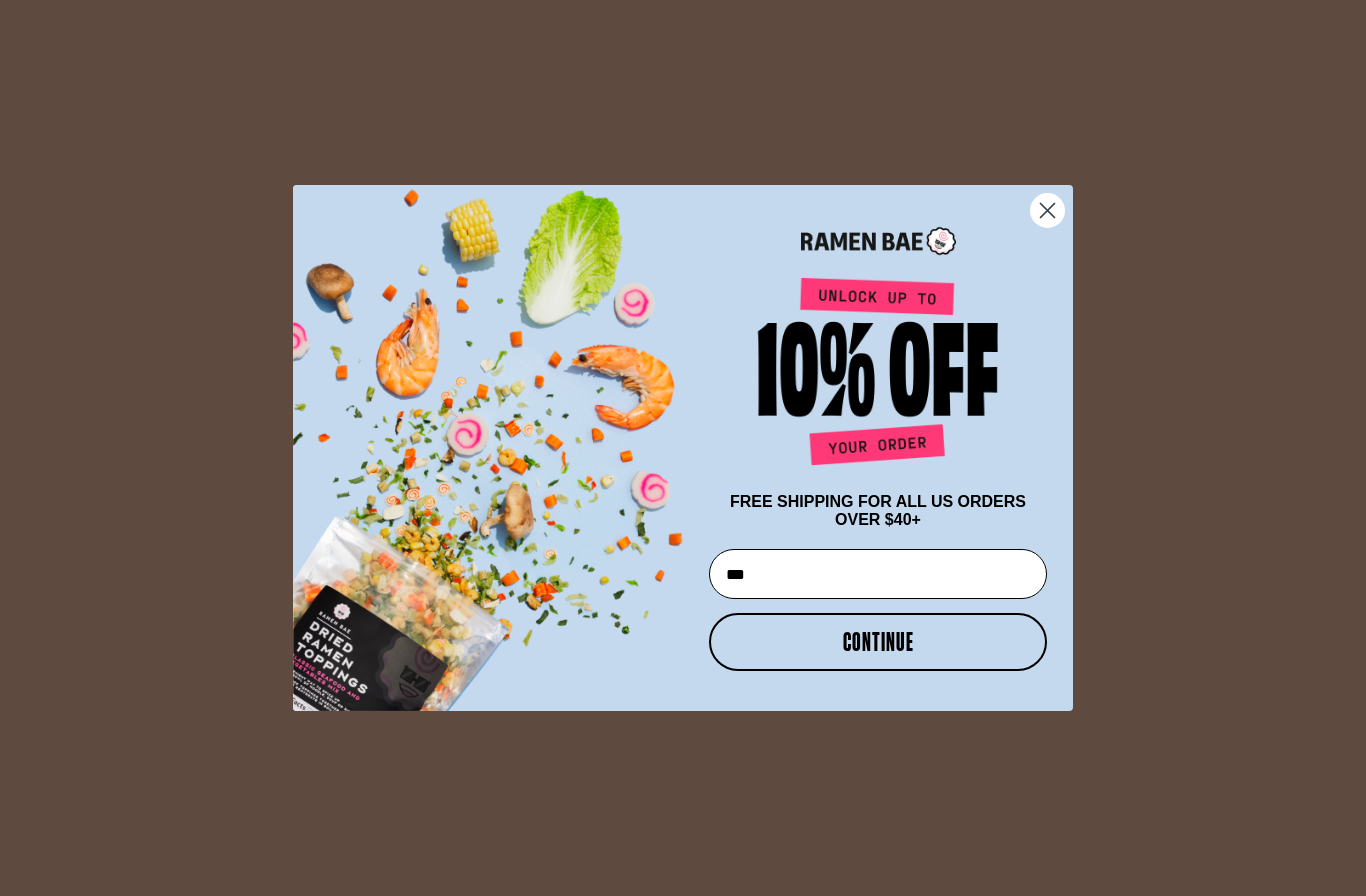 type on "**********" 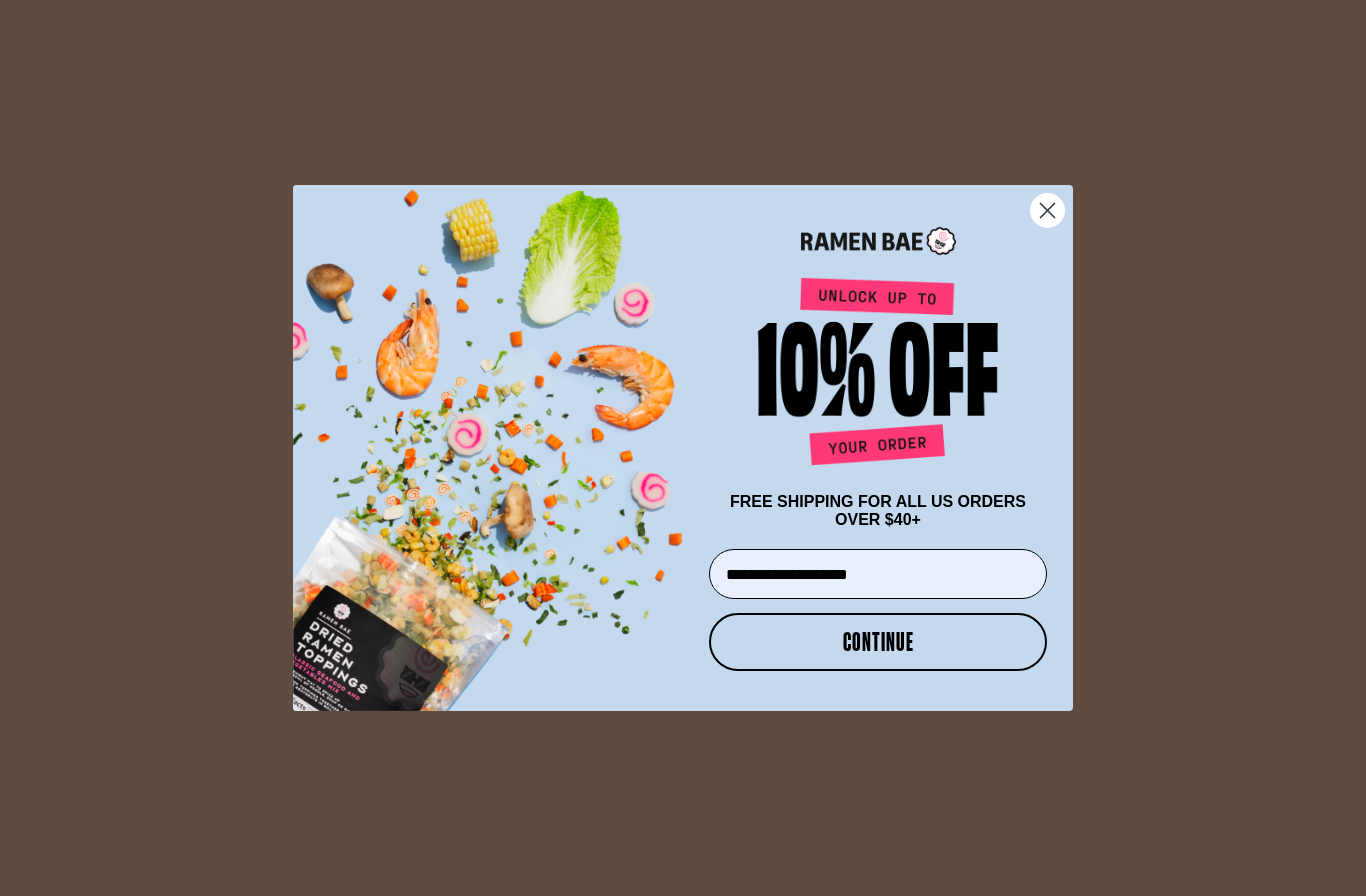 click on "CONTINUE" at bounding box center (878, 642) 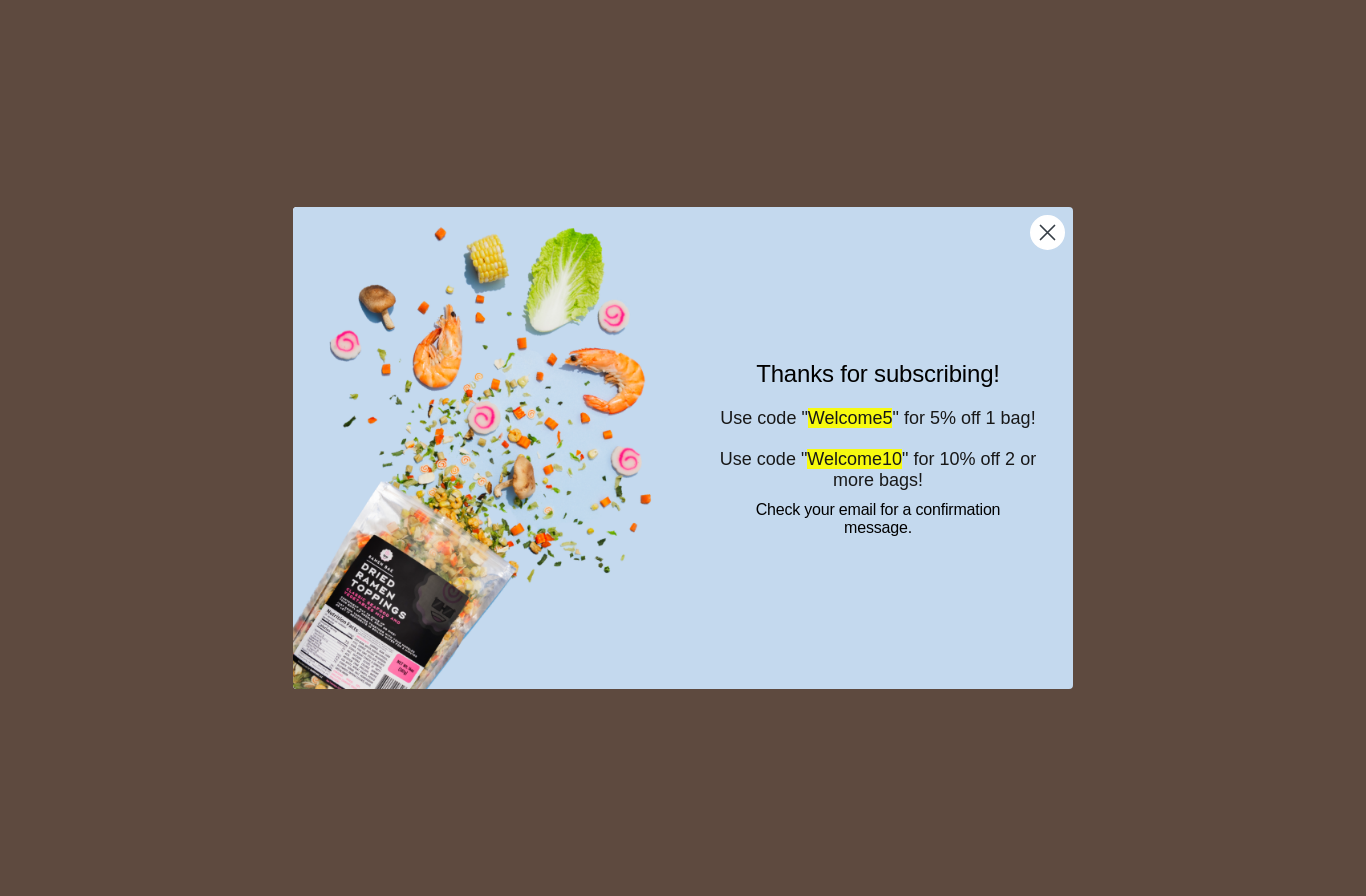 click 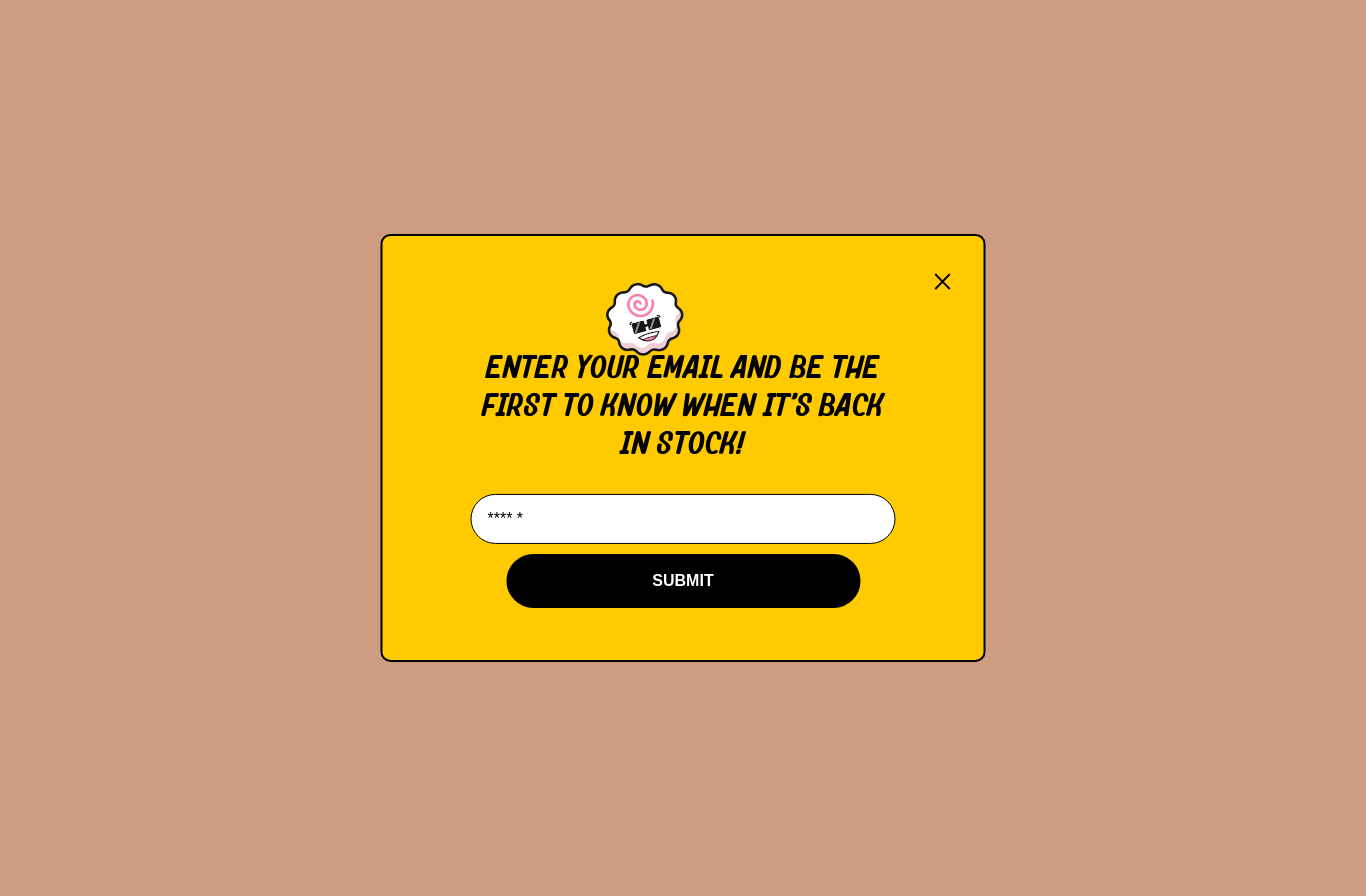click at bounding box center (683, 519) 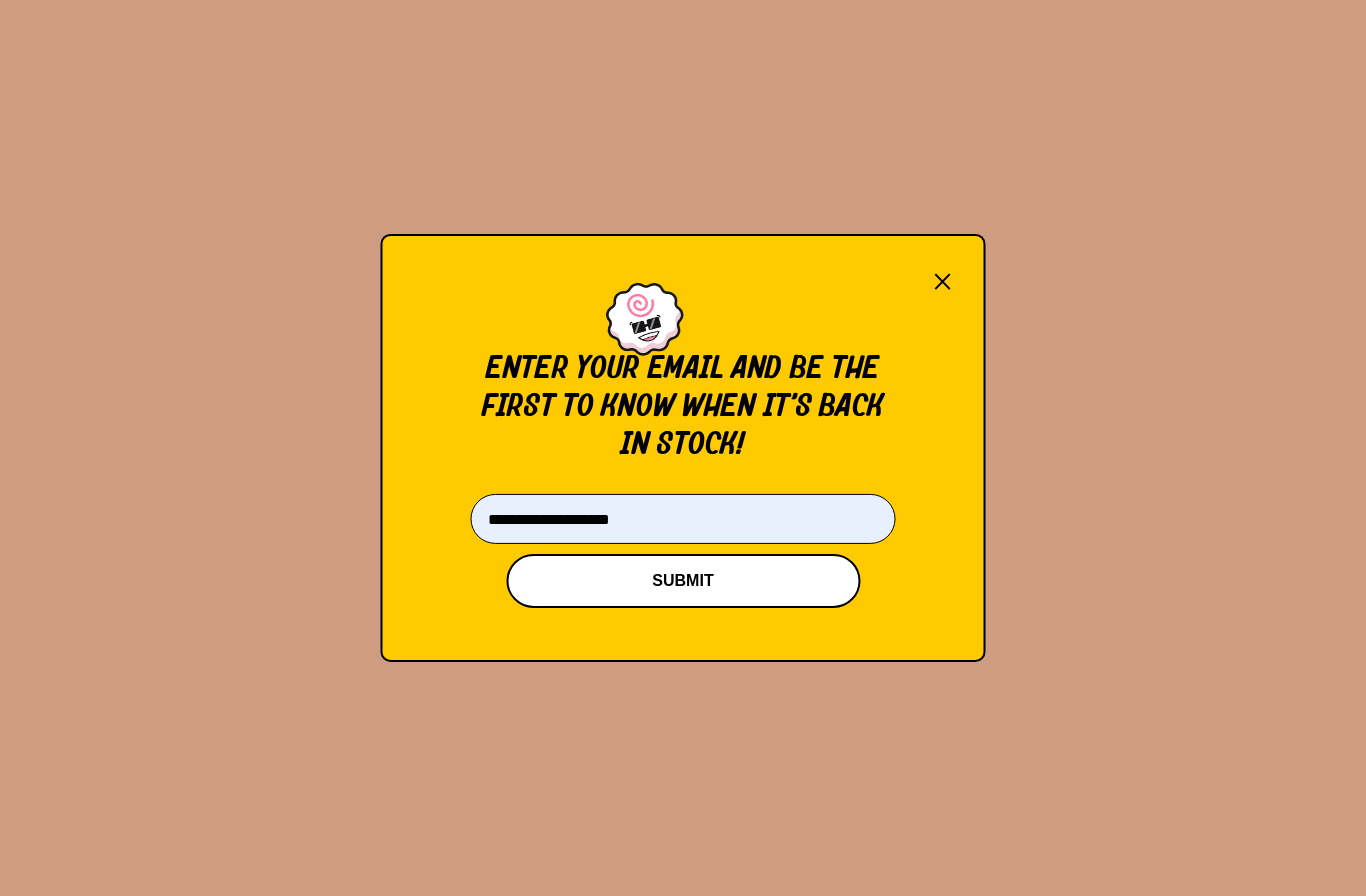 click on "SUBMIT" at bounding box center (683, 581) 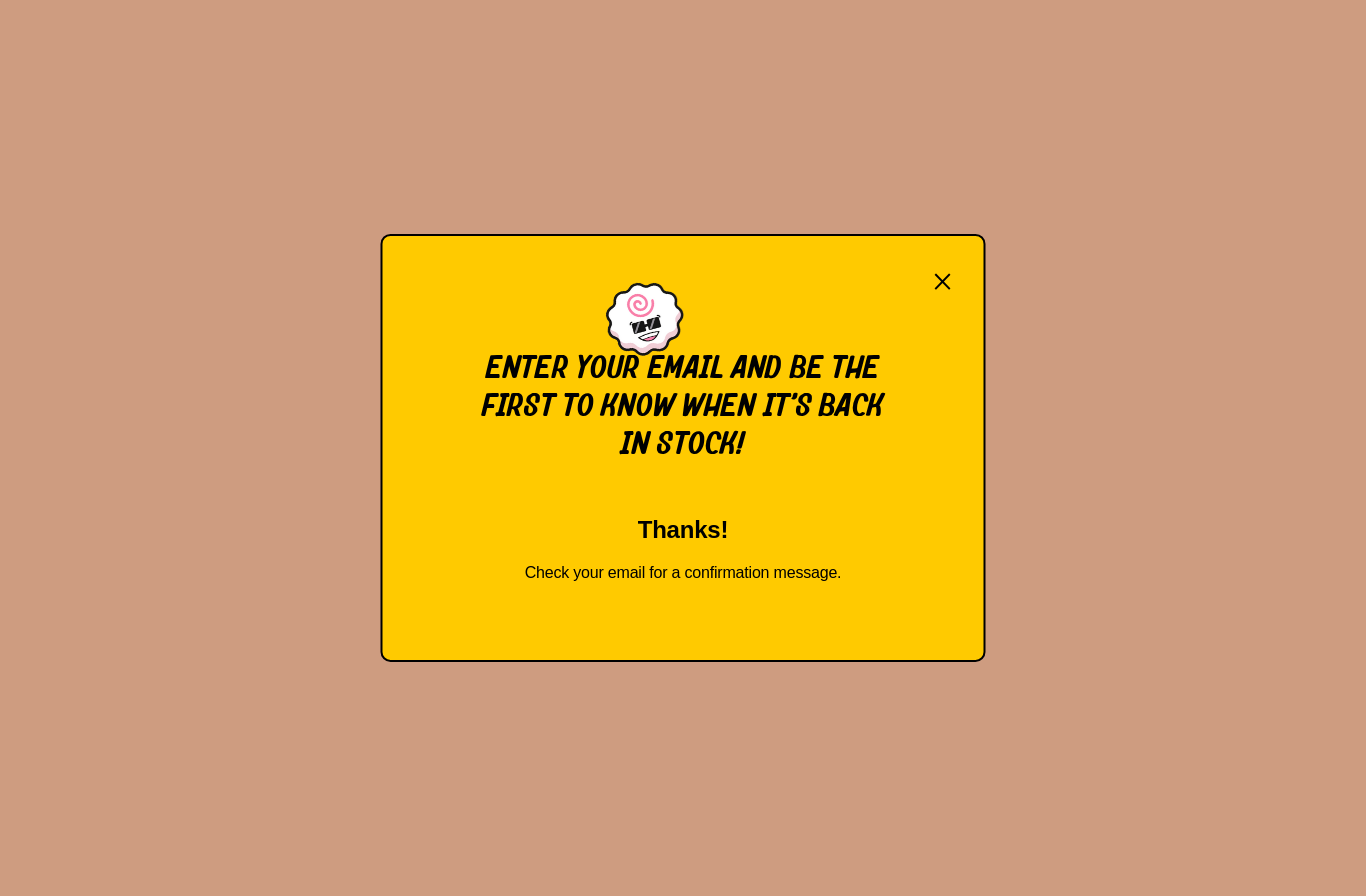 click on "×" at bounding box center [943, 282] 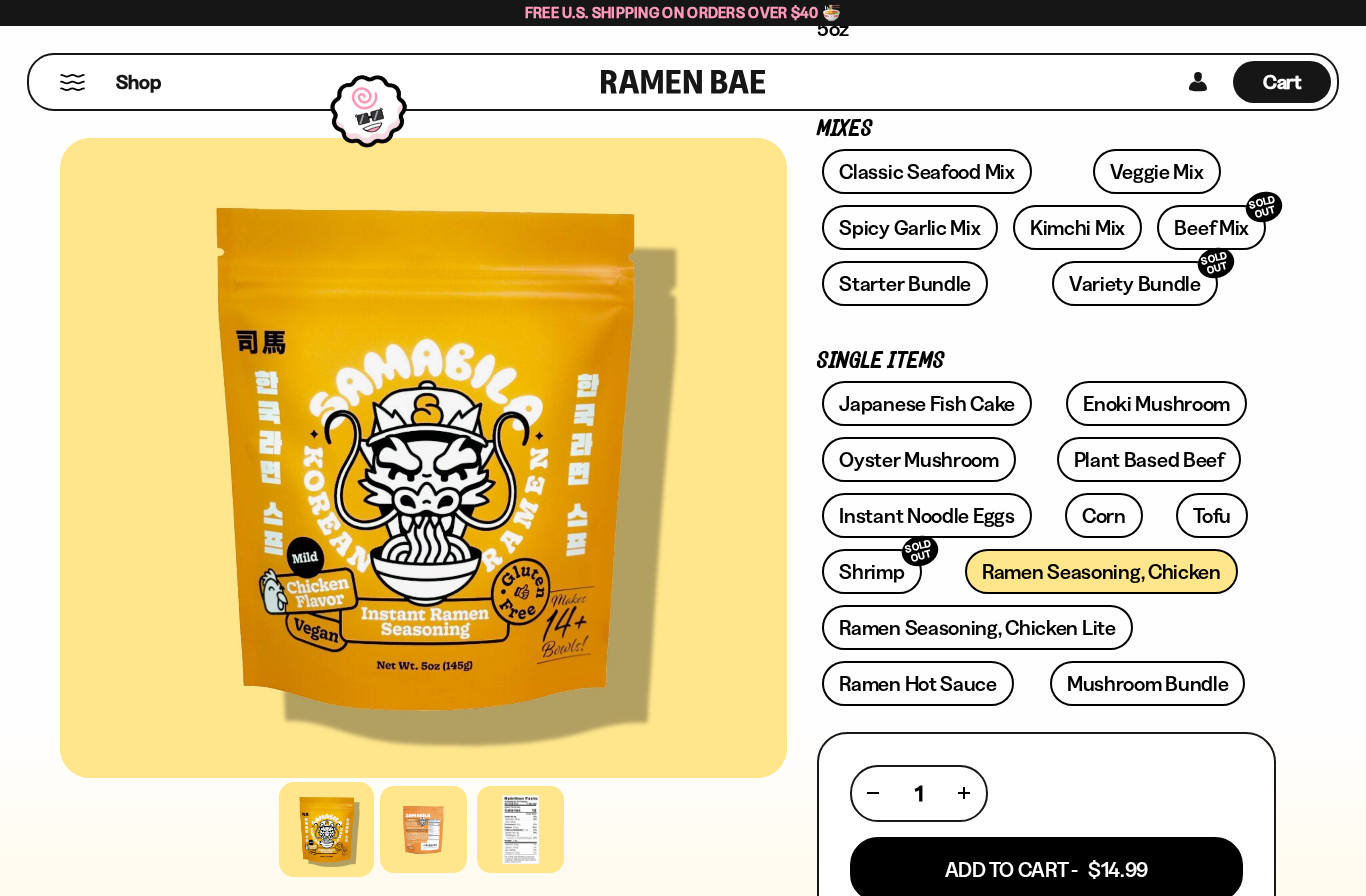 scroll, scrollTop: 0, scrollLeft: 0, axis: both 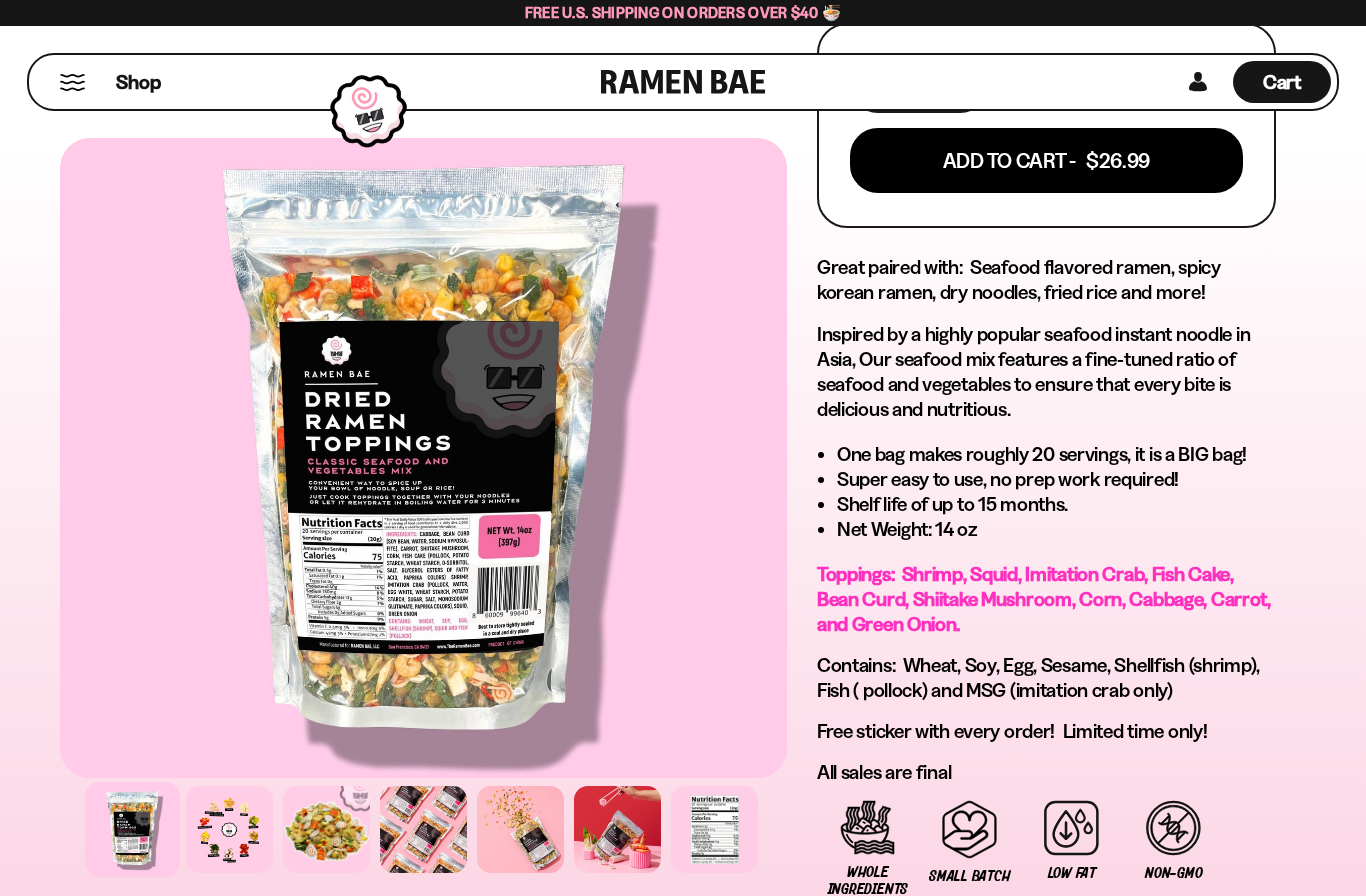 click at bounding box center [326, 829] 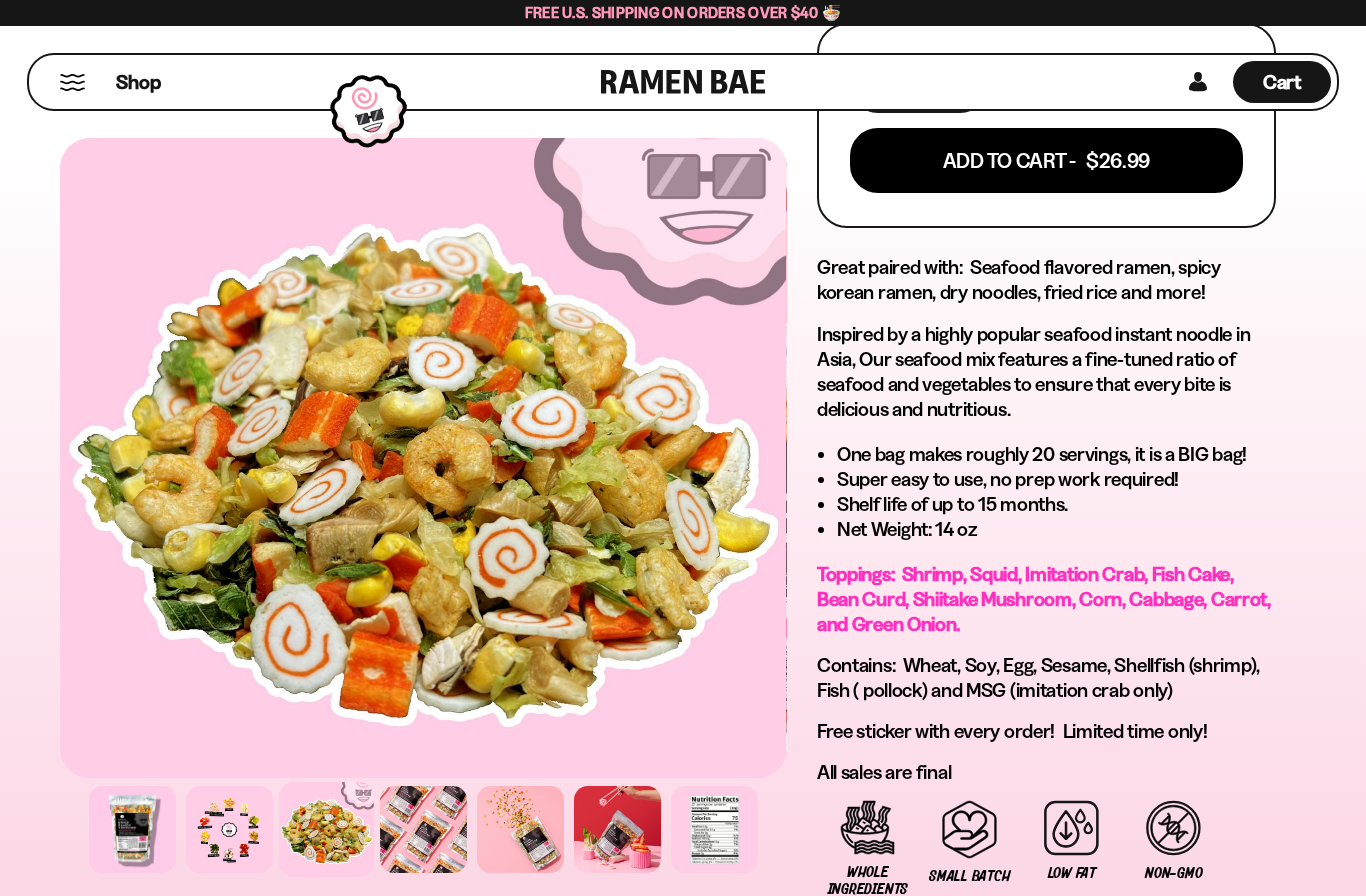 click at bounding box center [520, 829] 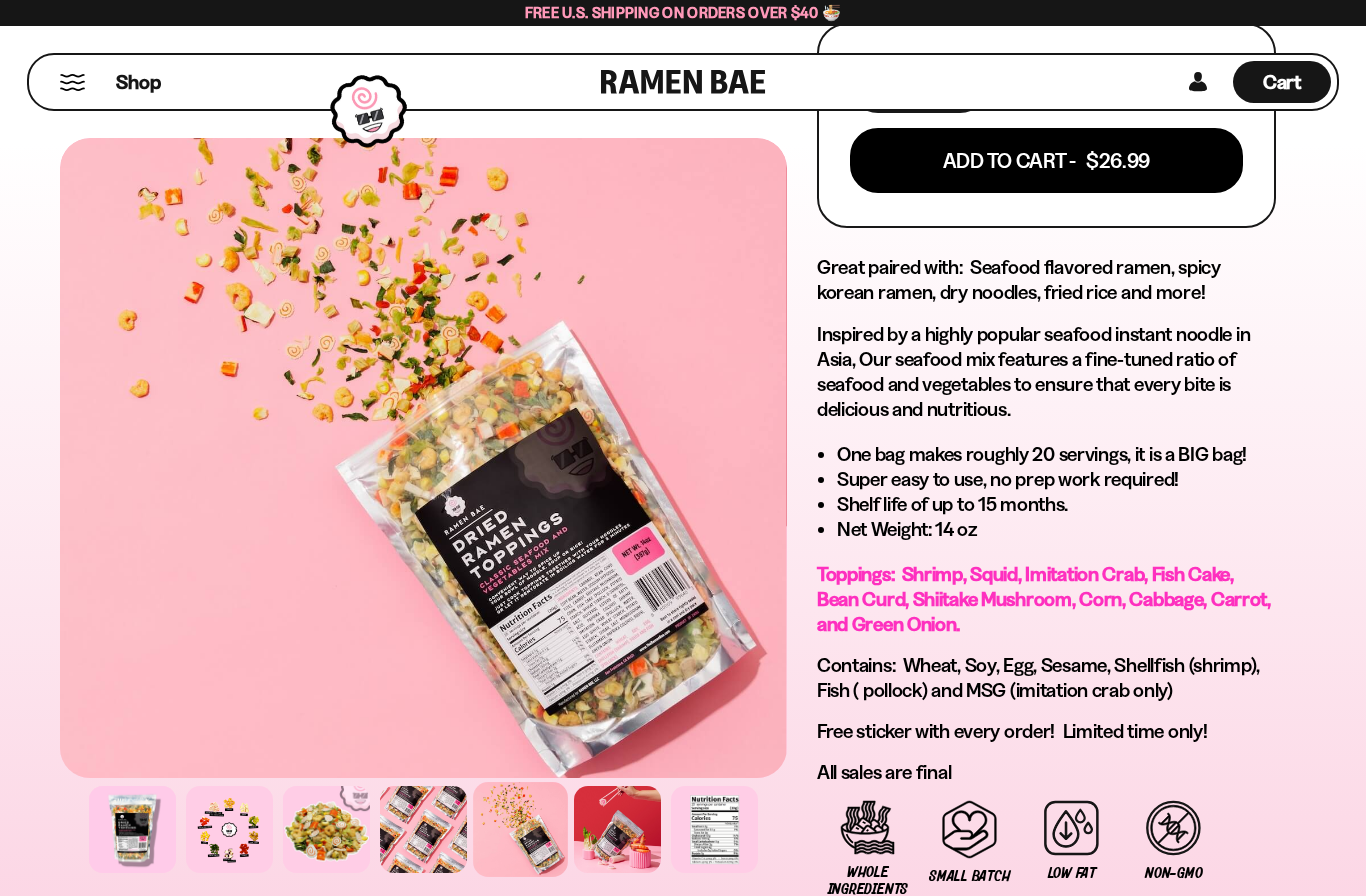 click at bounding box center (617, 829) 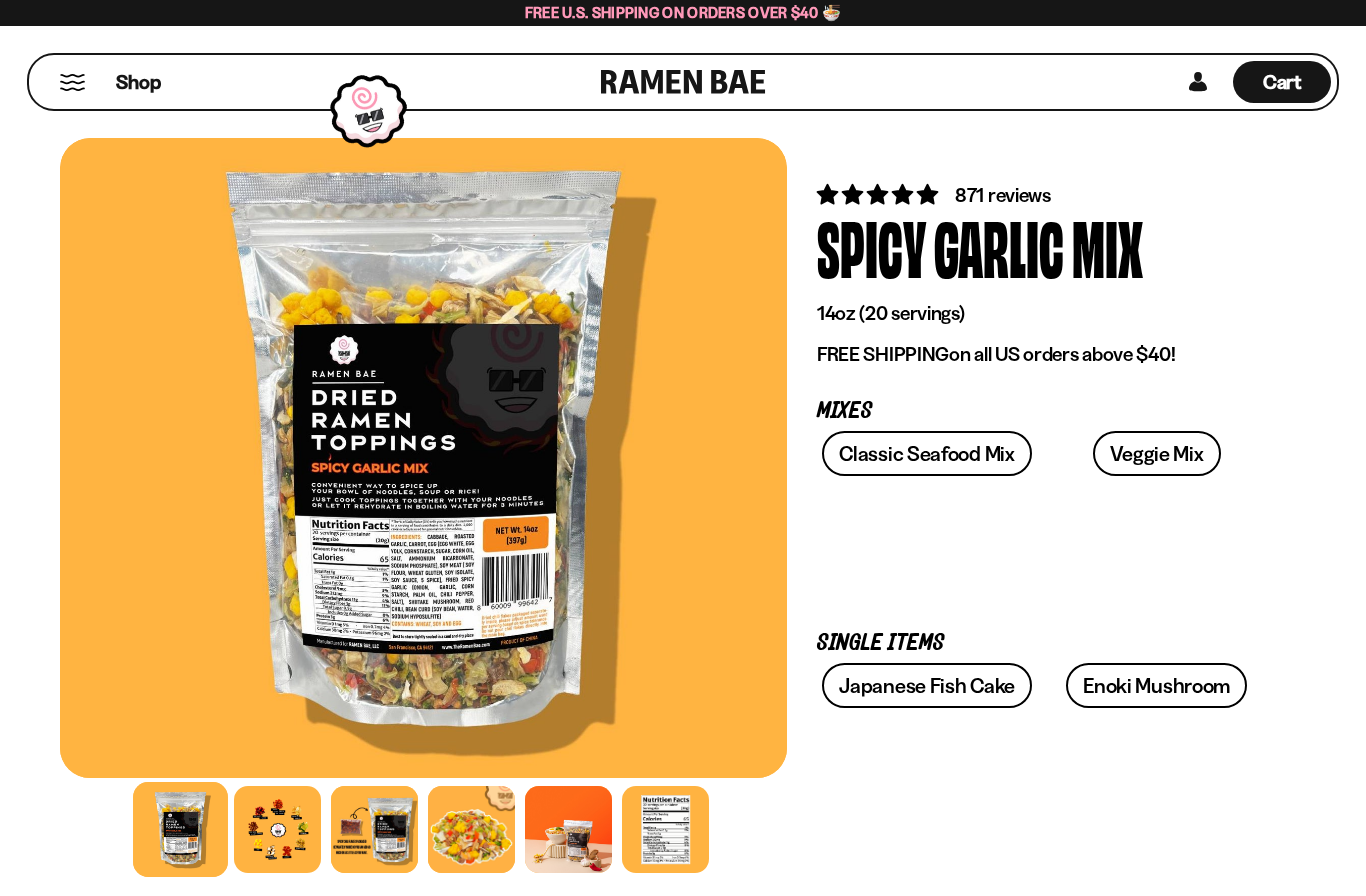 scroll, scrollTop: 0, scrollLeft: 0, axis: both 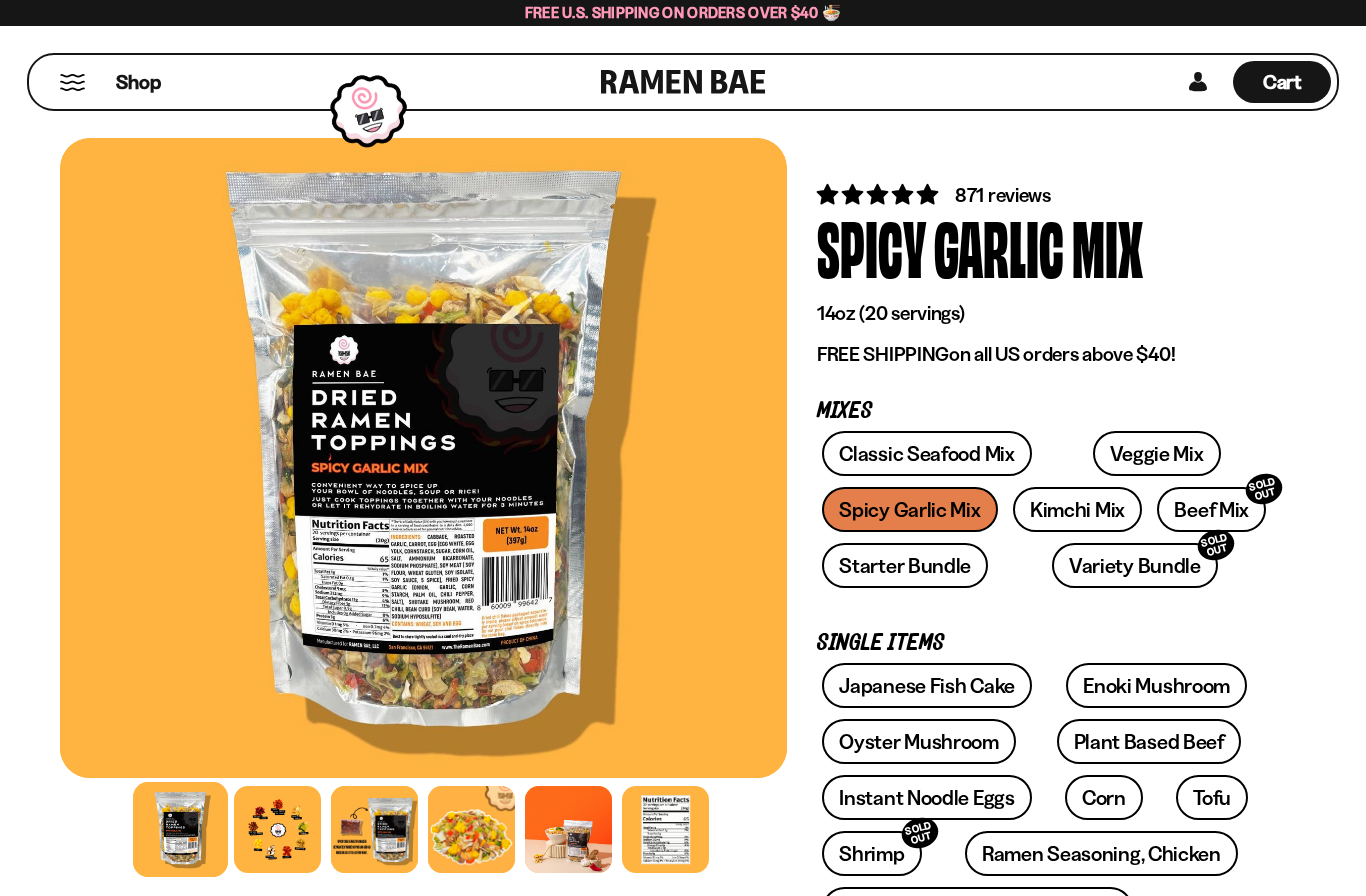 click at bounding box center (471, 829) 